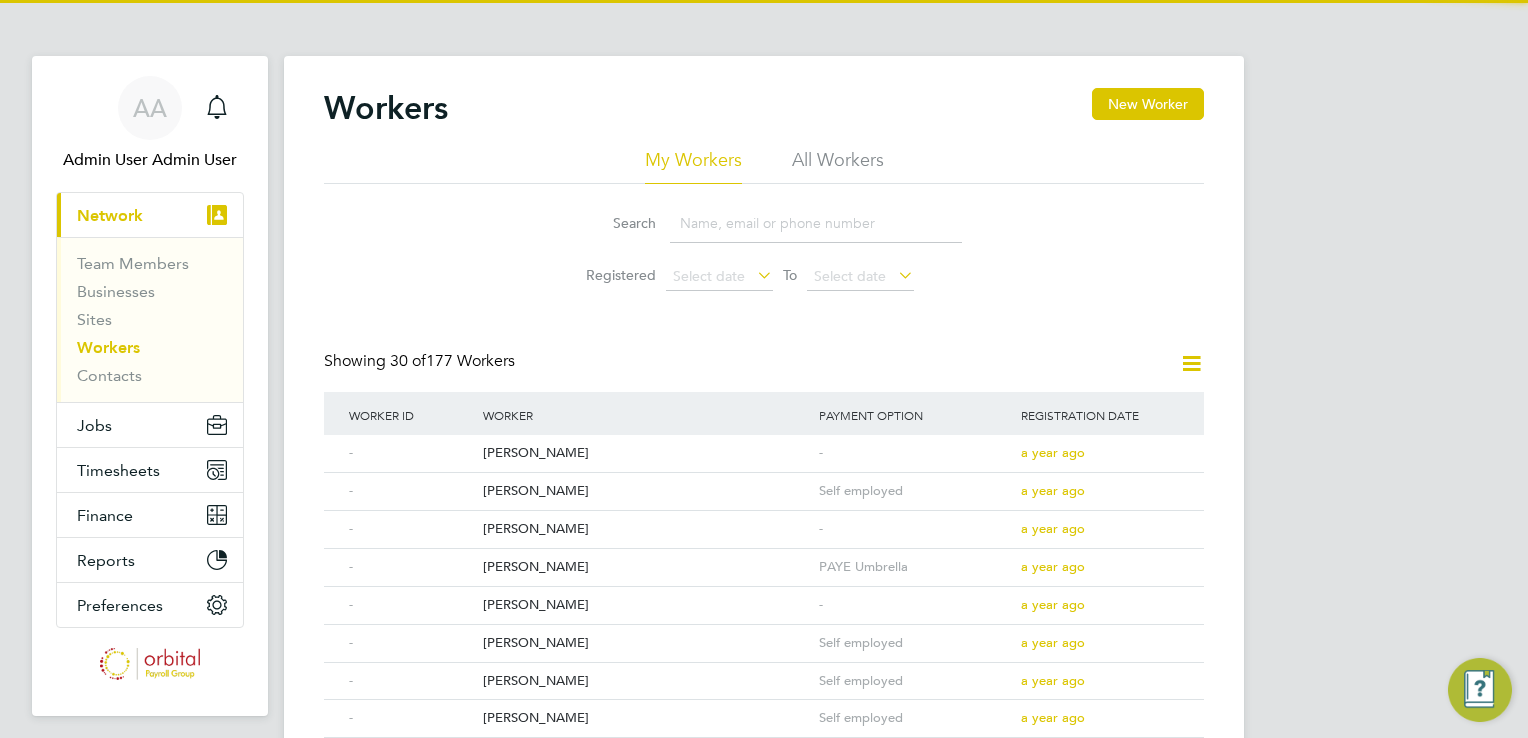 scroll, scrollTop: 0, scrollLeft: 0, axis: both 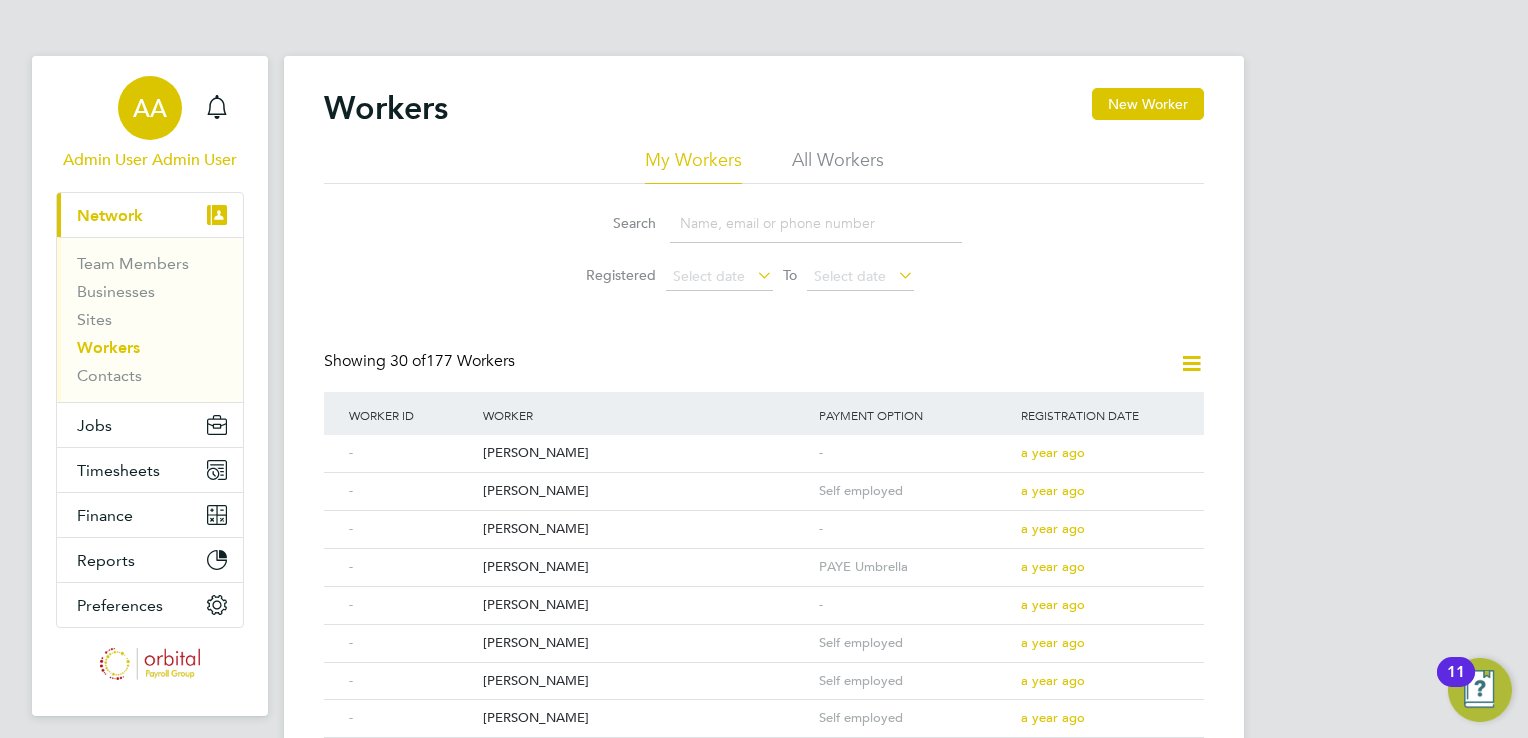 click on "Admin User Admin User" at bounding box center [150, 160] 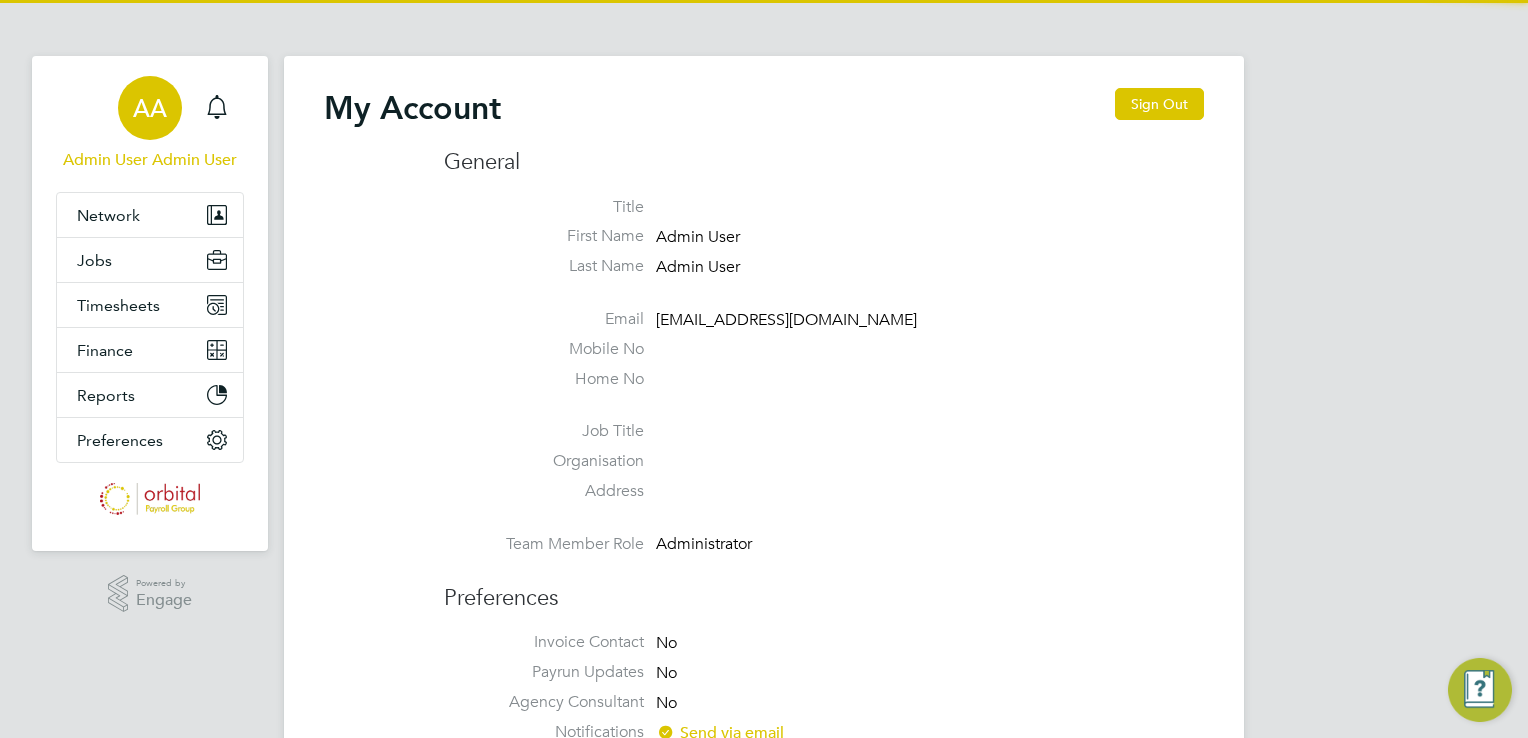 type on "lisa.e@orbitalservices.co.uk" 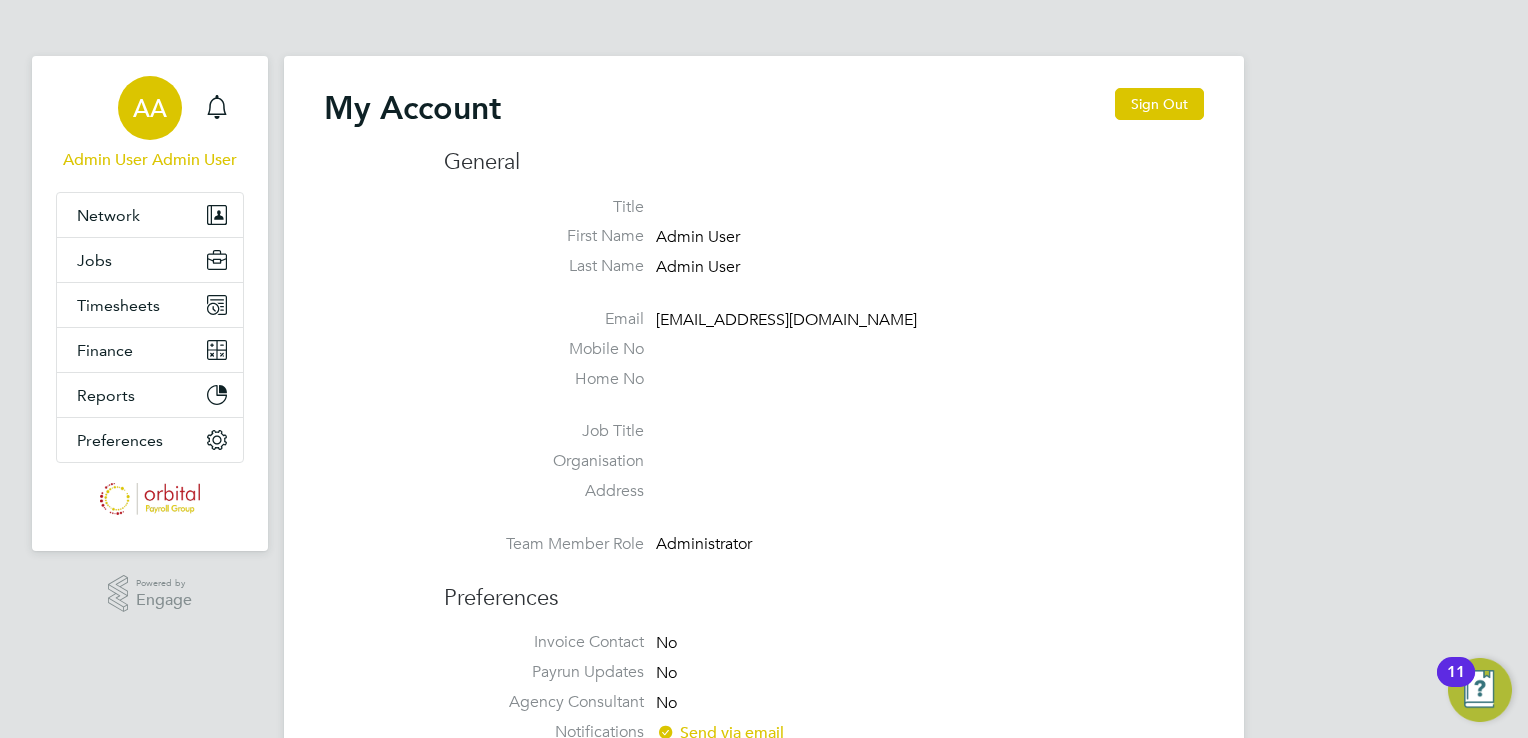 click on "Admin User Admin User" at bounding box center (150, 160) 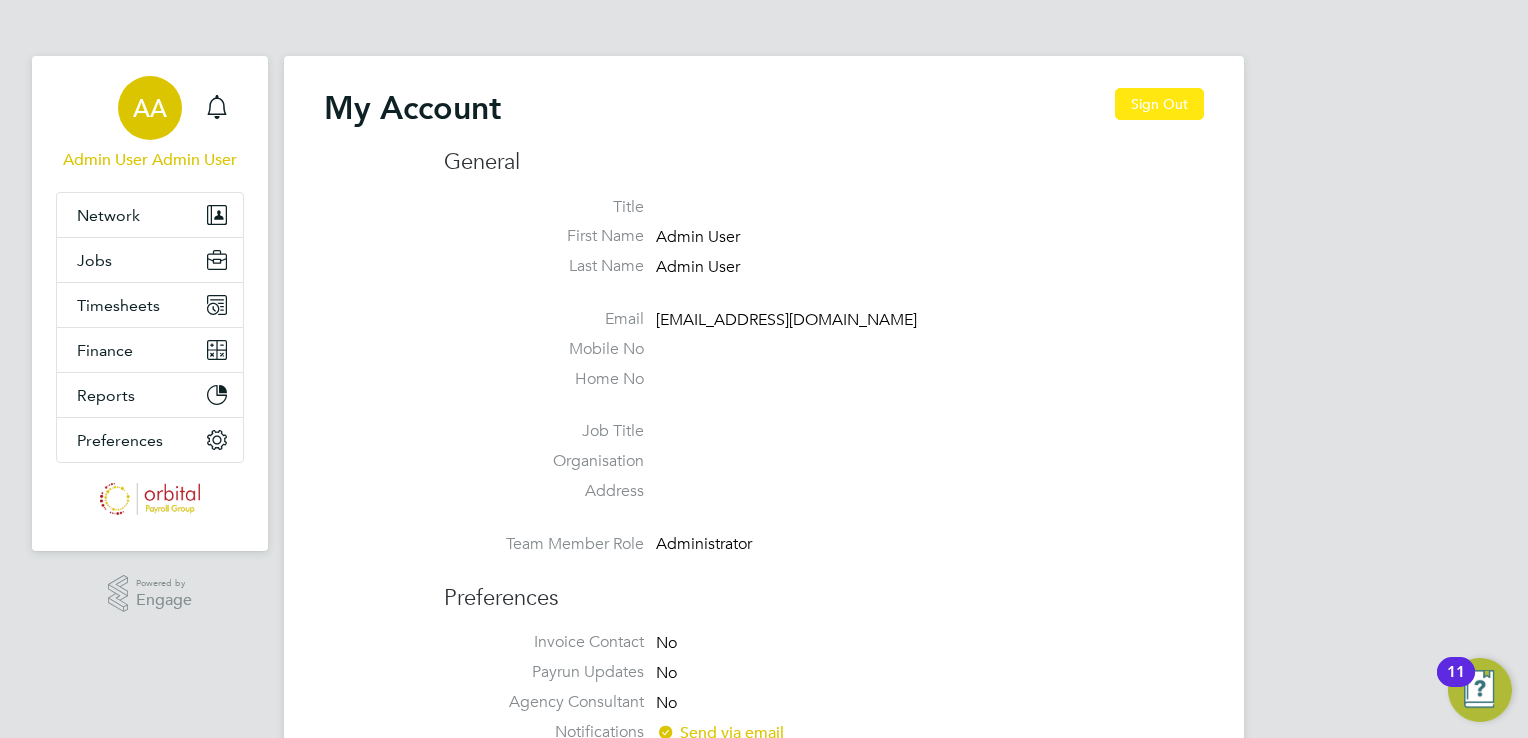 click on "Sign Out" at bounding box center (1159, 104) 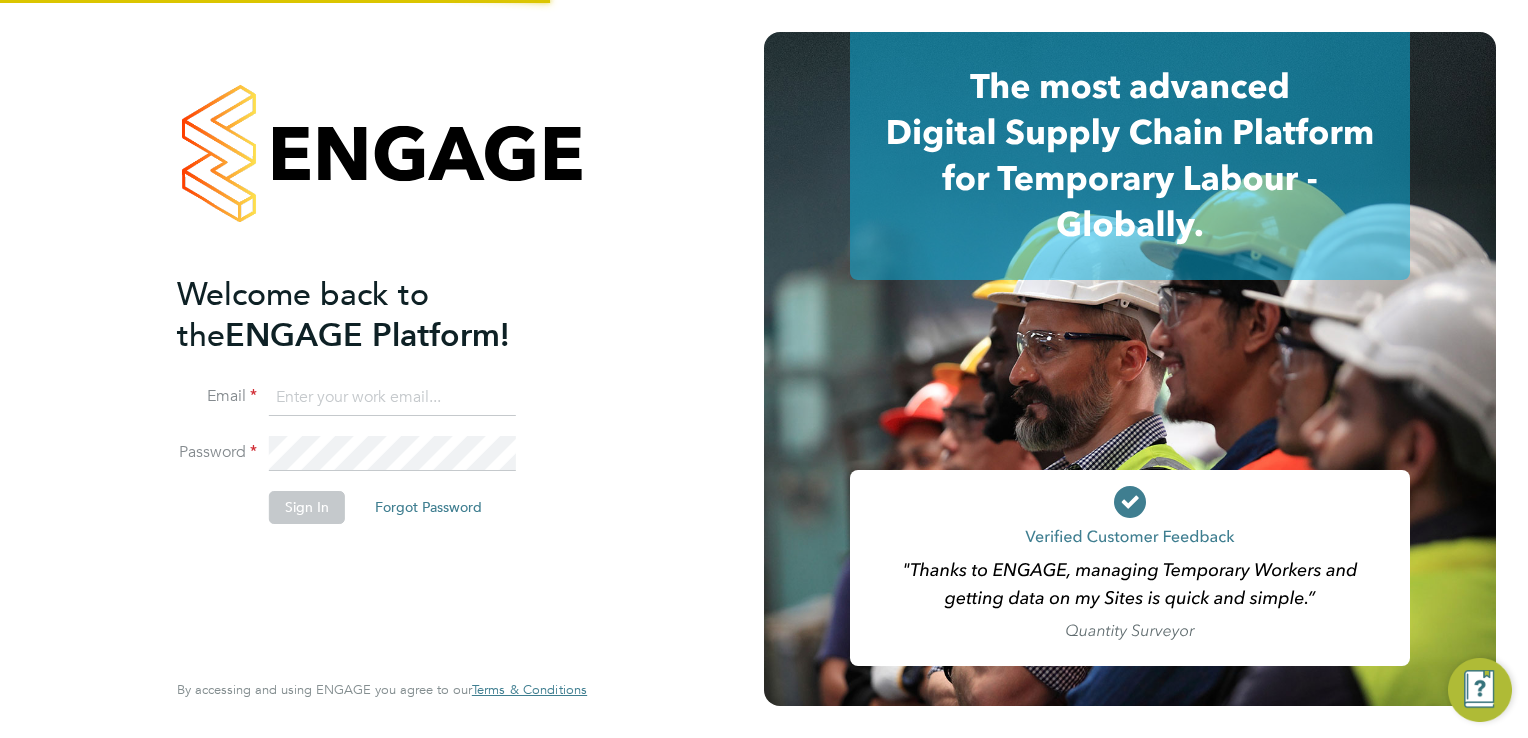 type on "lisa.e@orbitalservices.co.uk" 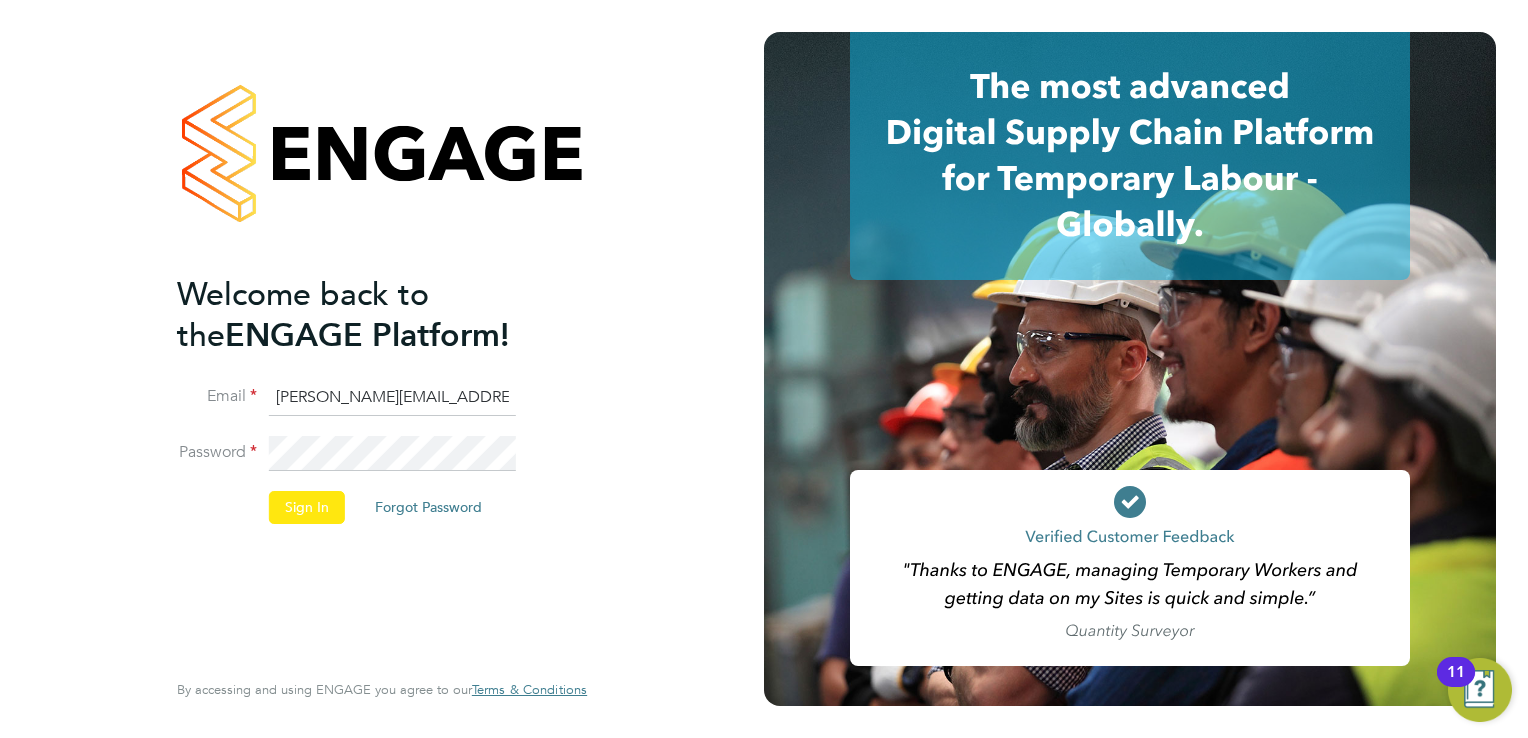click on "Sign In" 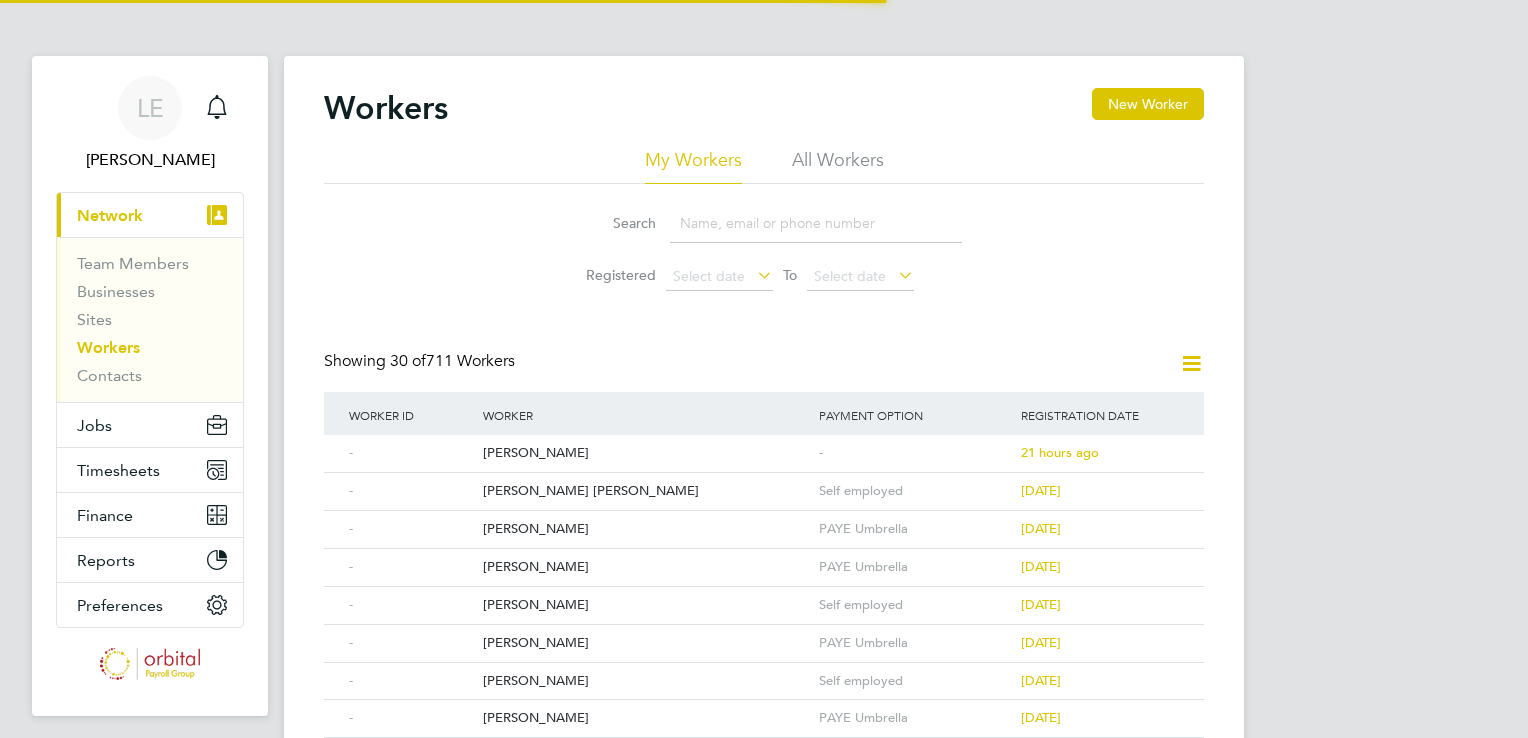 scroll, scrollTop: 0, scrollLeft: 0, axis: both 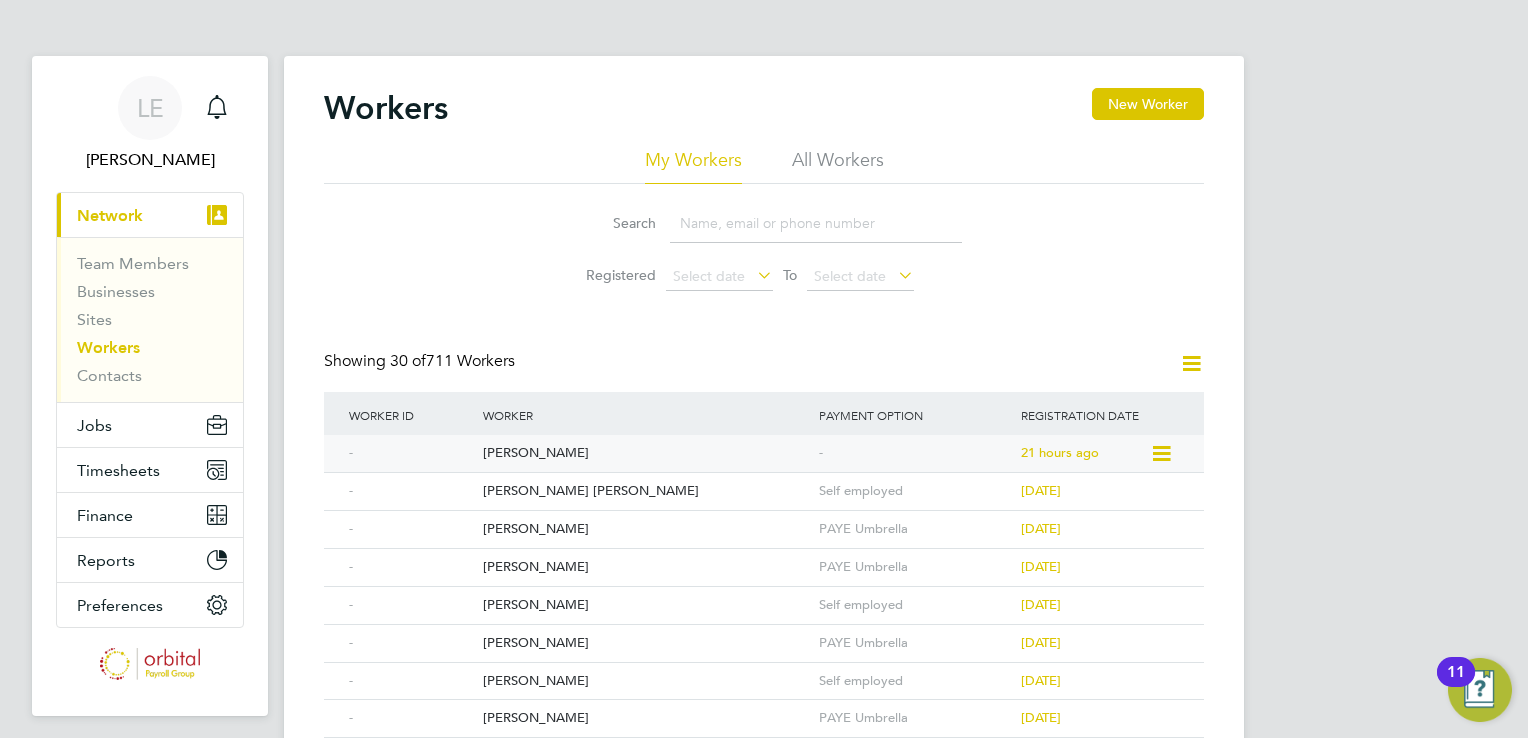 click on "[PERSON_NAME]" 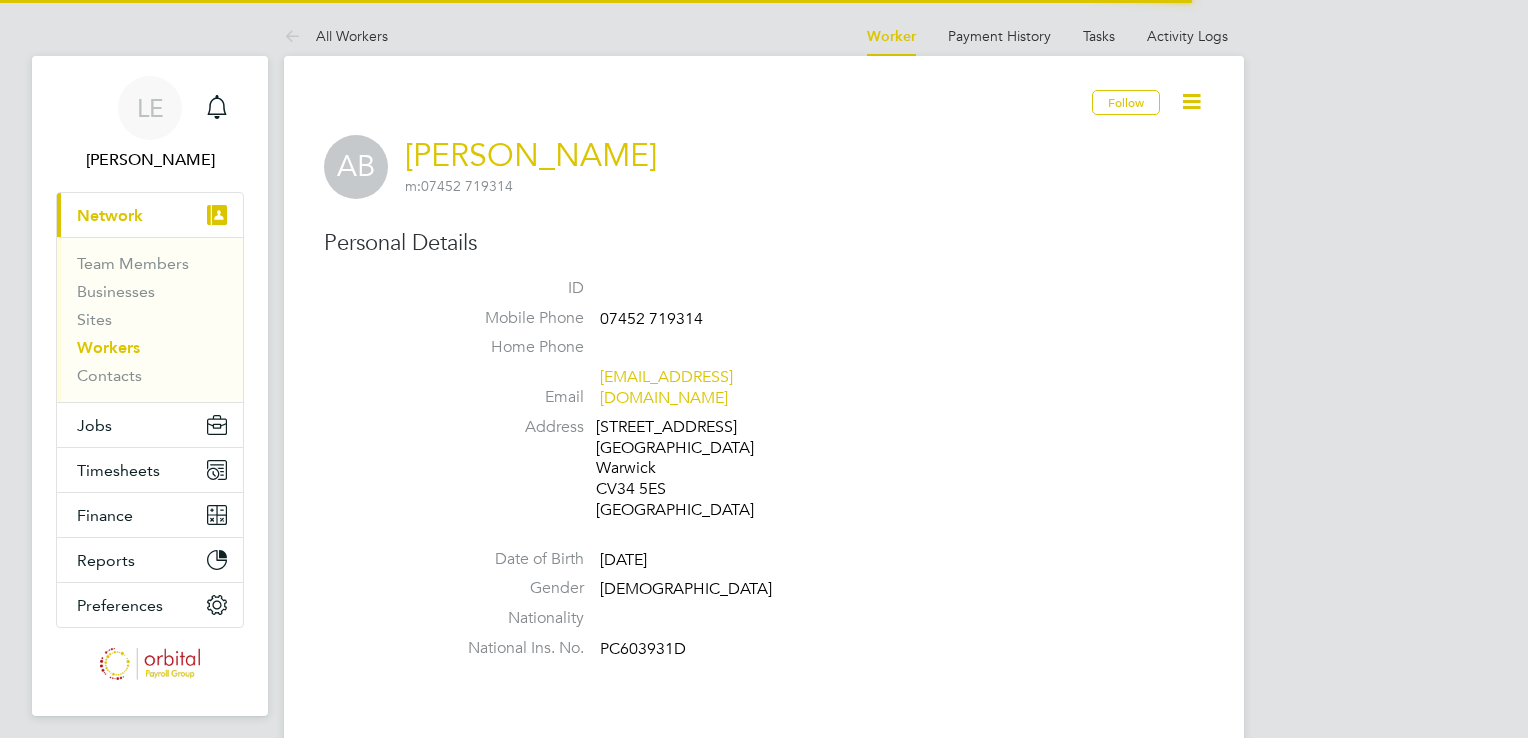 scroll, scrollTop: 0, scrollLeft: 0, axis: both 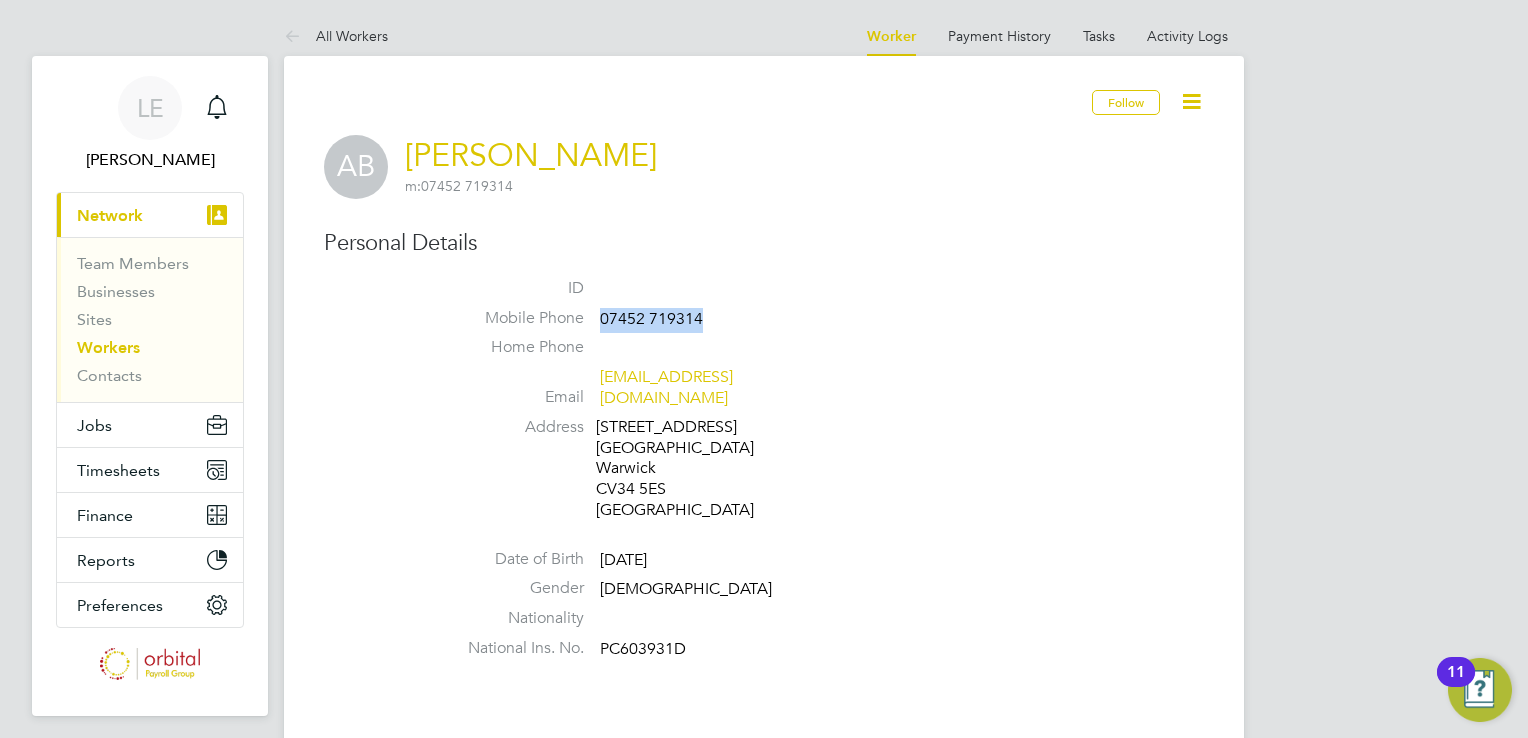 drag, startPoint x: 598, startPoint y: 322, endPoint x: 720, endPoint y: 322, distance: 122 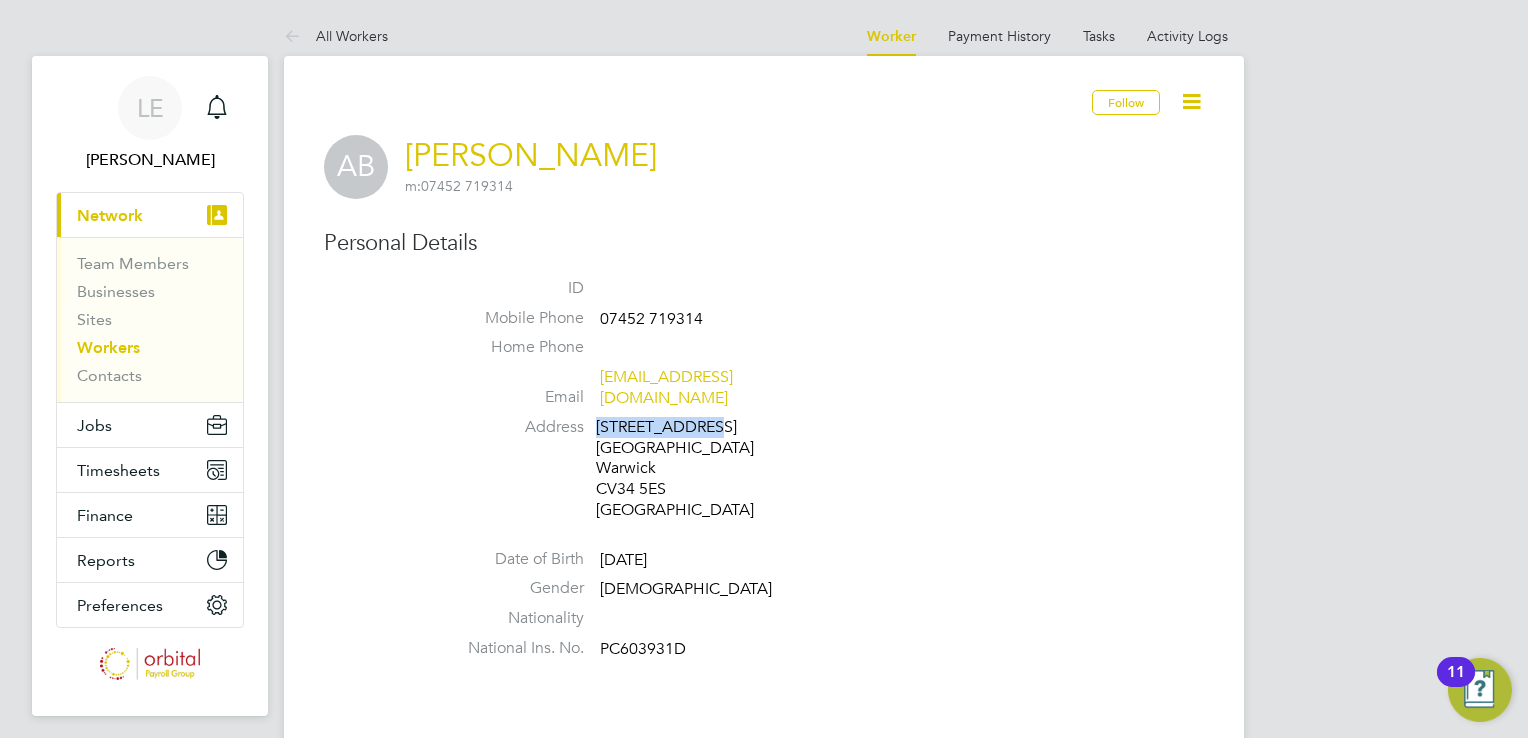 drag, startPoint x: 599, startPoint y: 403, endPoint x: 730, endPoint y: 406, distance: 131.03435 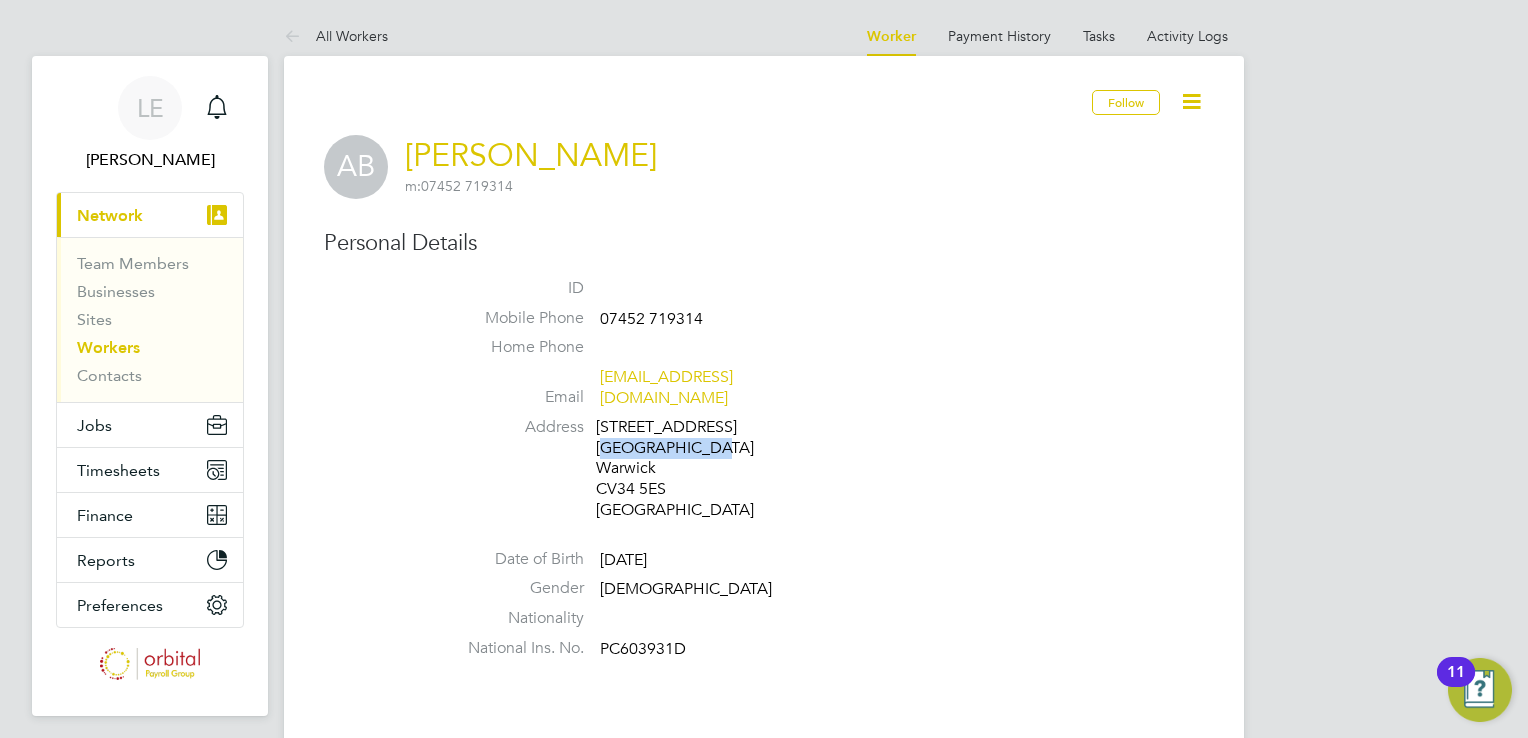 drag, startPoint x: 600, startPoint y: 430, endPoint x: 704, endPoint y: 432, distance: 104.019226 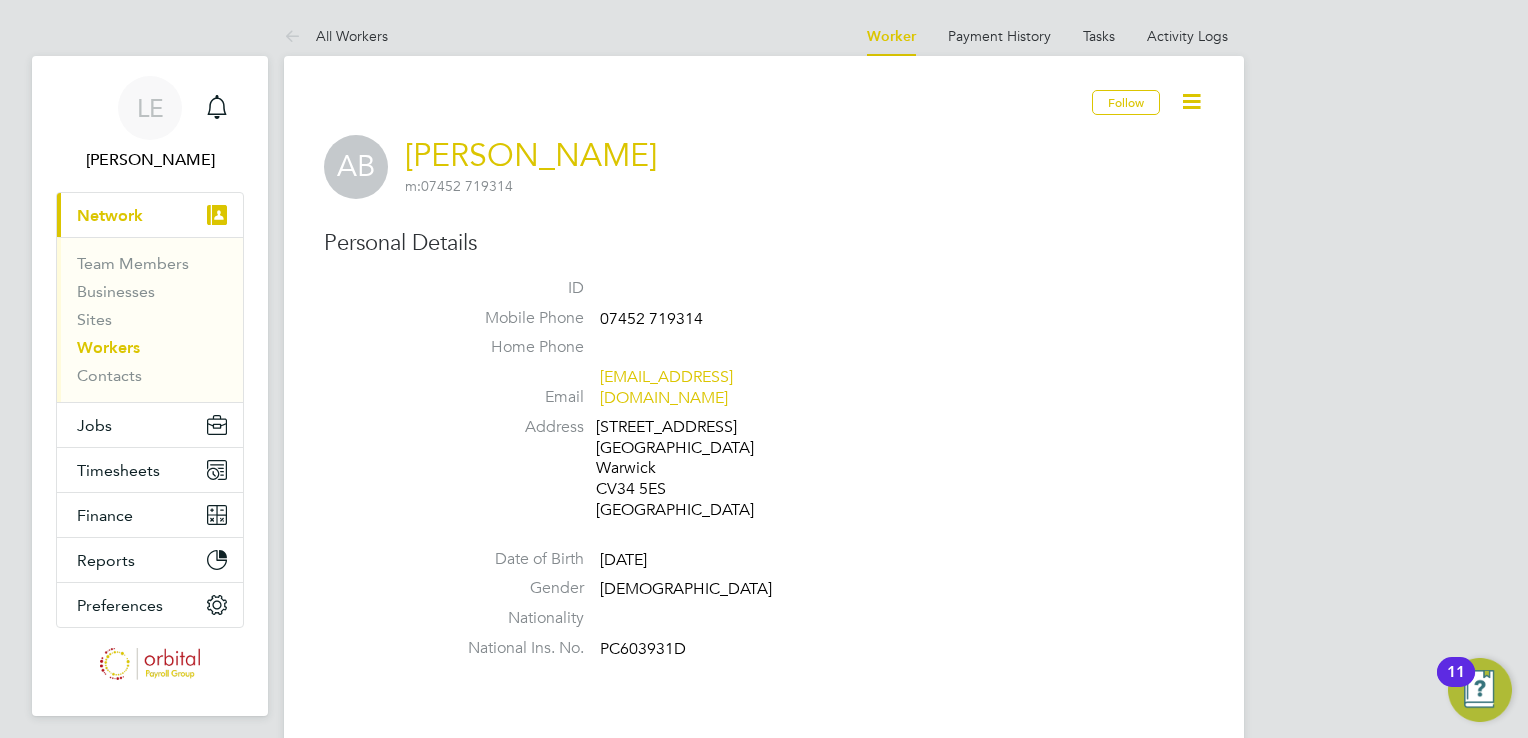 click on "Address 11 Essex Court Lyttelton Road Warwick CV34 5ES United Kingdom" 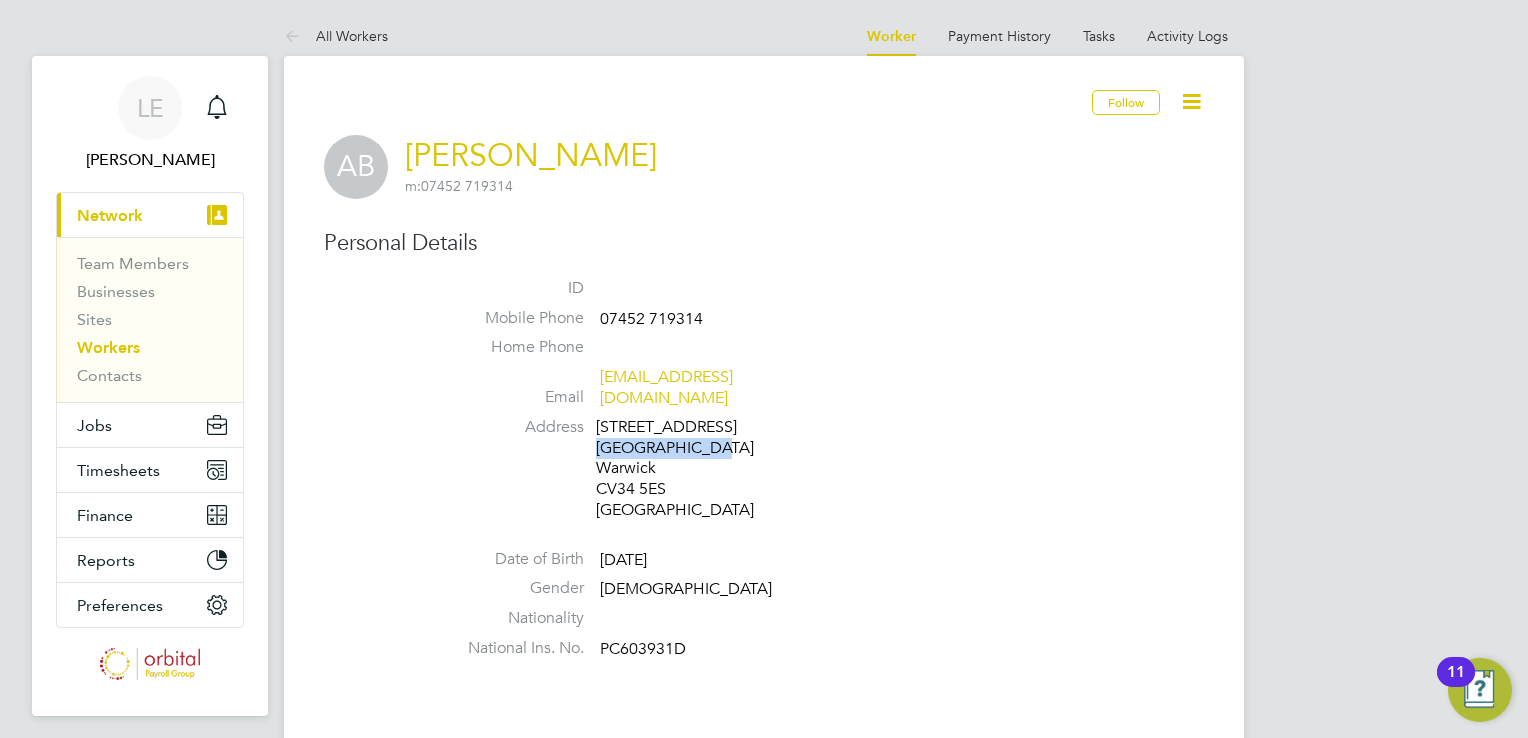 drag, startPoint x: 598, startPoint y: 426, endPoint x: 713, endPoint y: 426, distance: 115 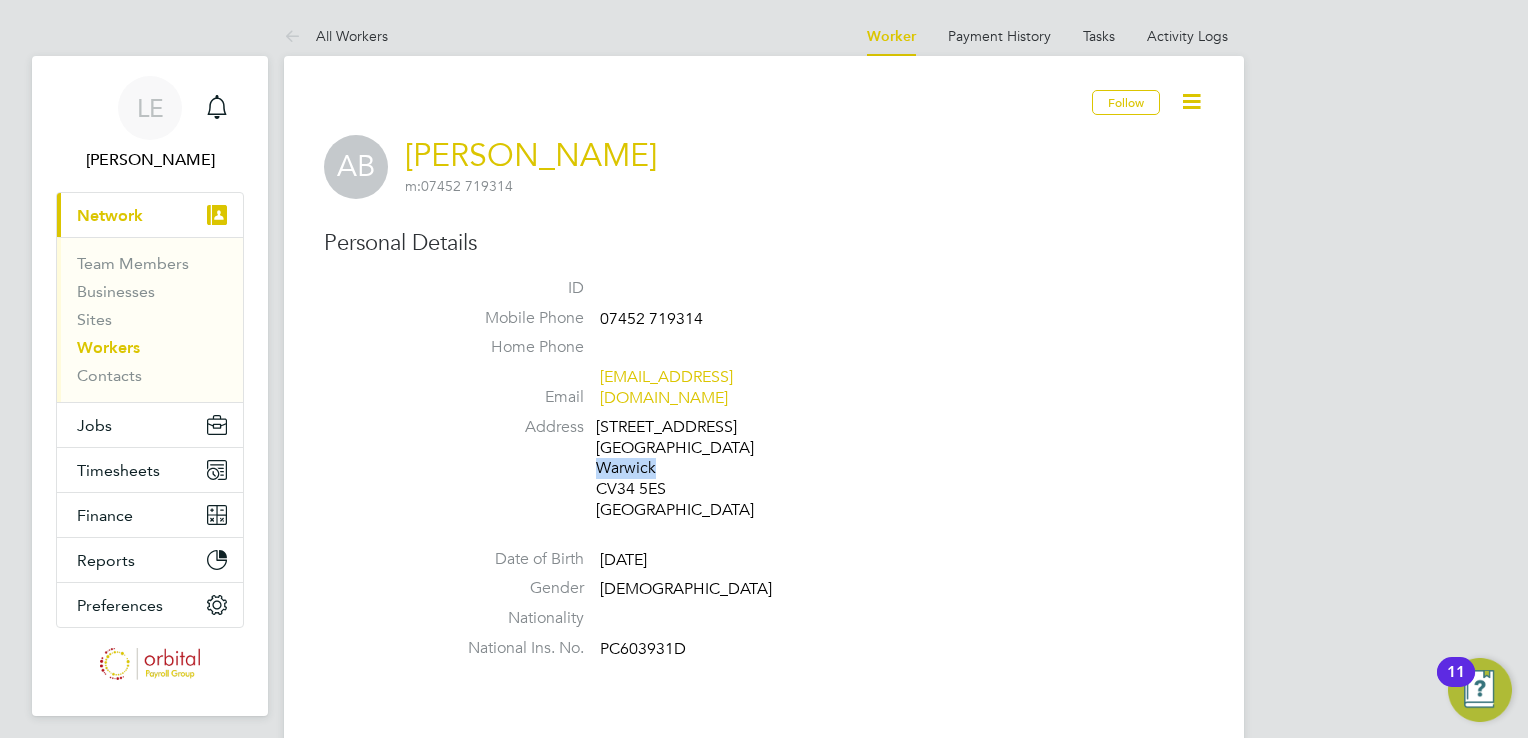 drag, startPoint x: 607, startPoint y: 451, endPoint x: 679, endPoint y: 451, distance: 72 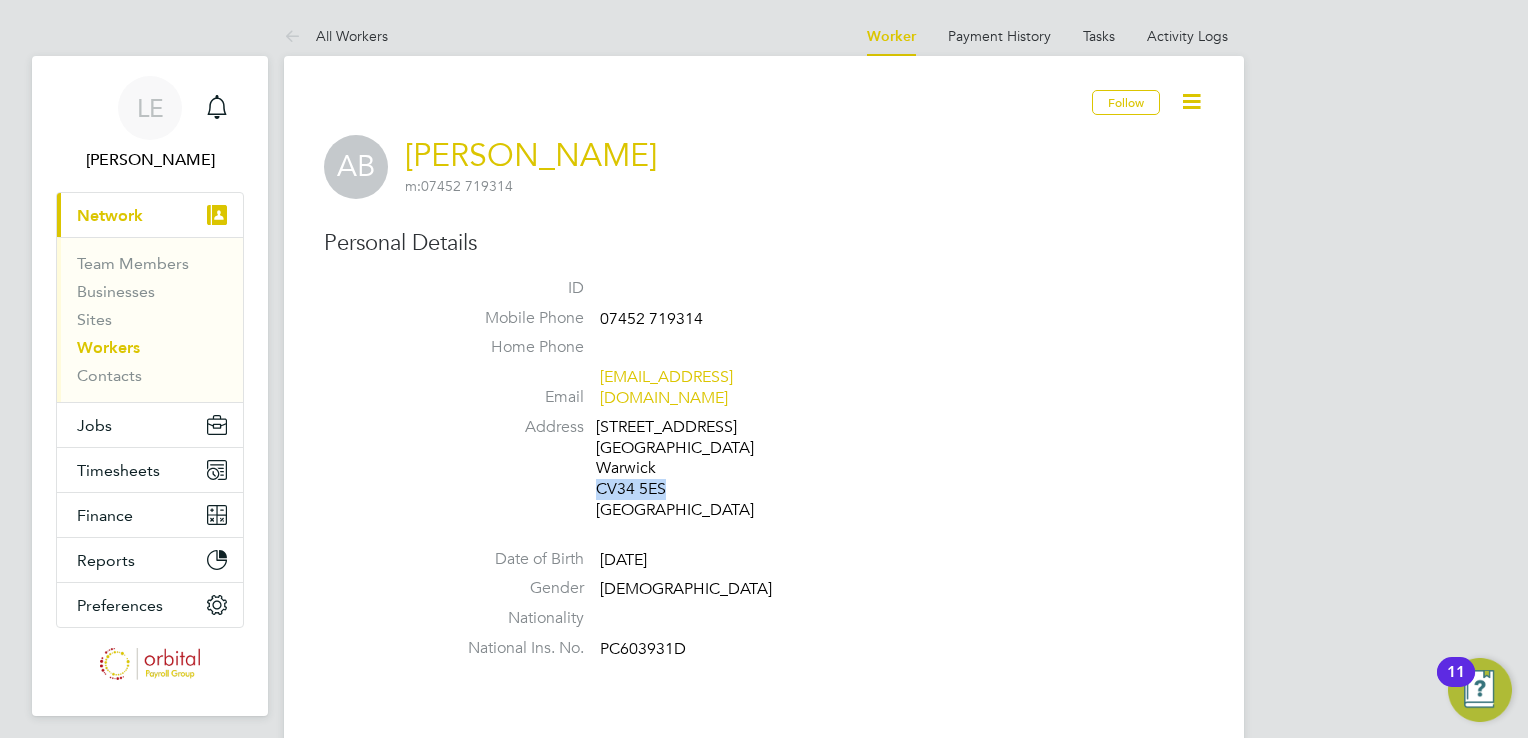 drag, startPoint x: 597, startPoint y: 468, endPoint x: 693, endPoint y: 469, distance: 96.00521 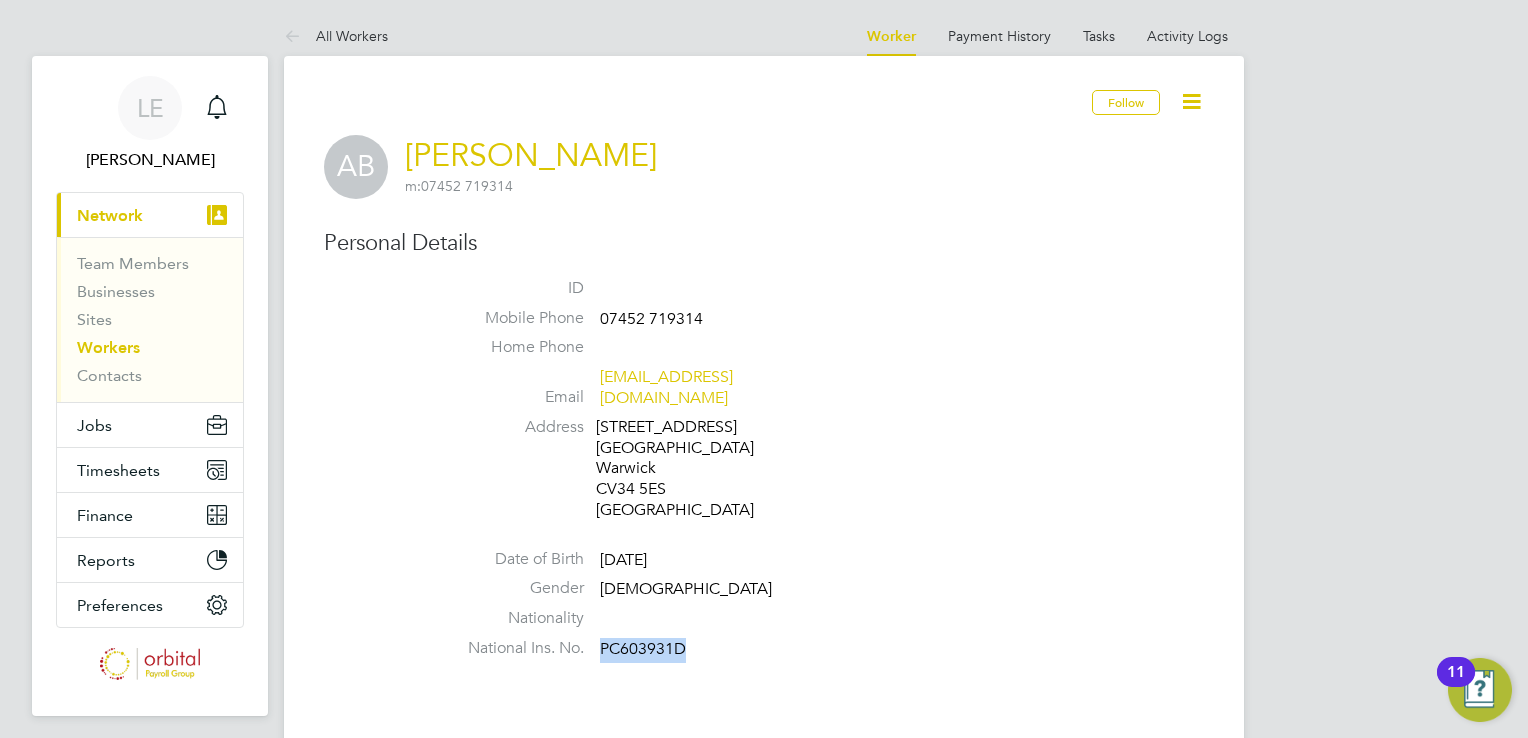drag, startPoint x: 603, startPoint y: 627, endPoint x: 687, endPoint y: 627, distance: 84 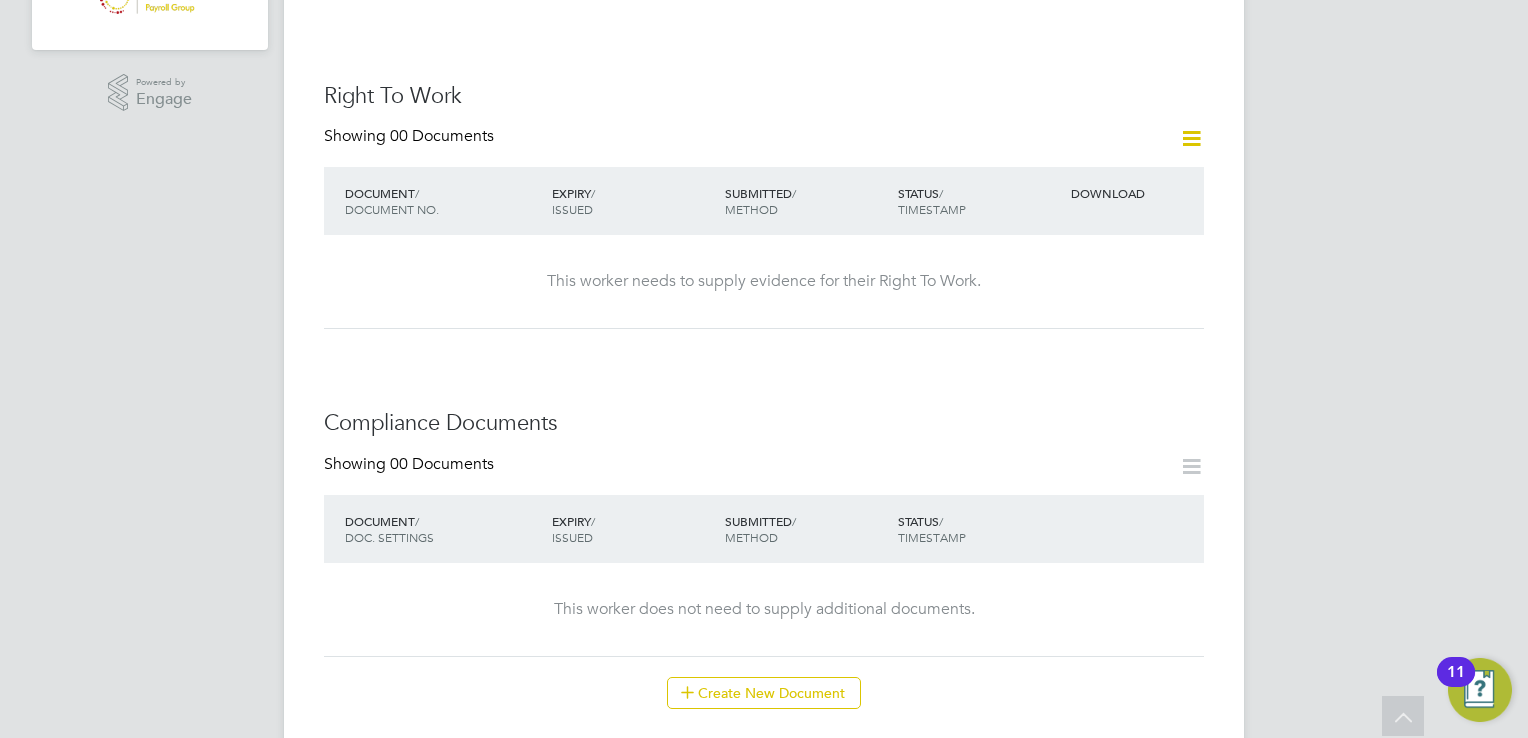 scroll, scrollTop: 1000, scrollLeft: 0, axis: vertical 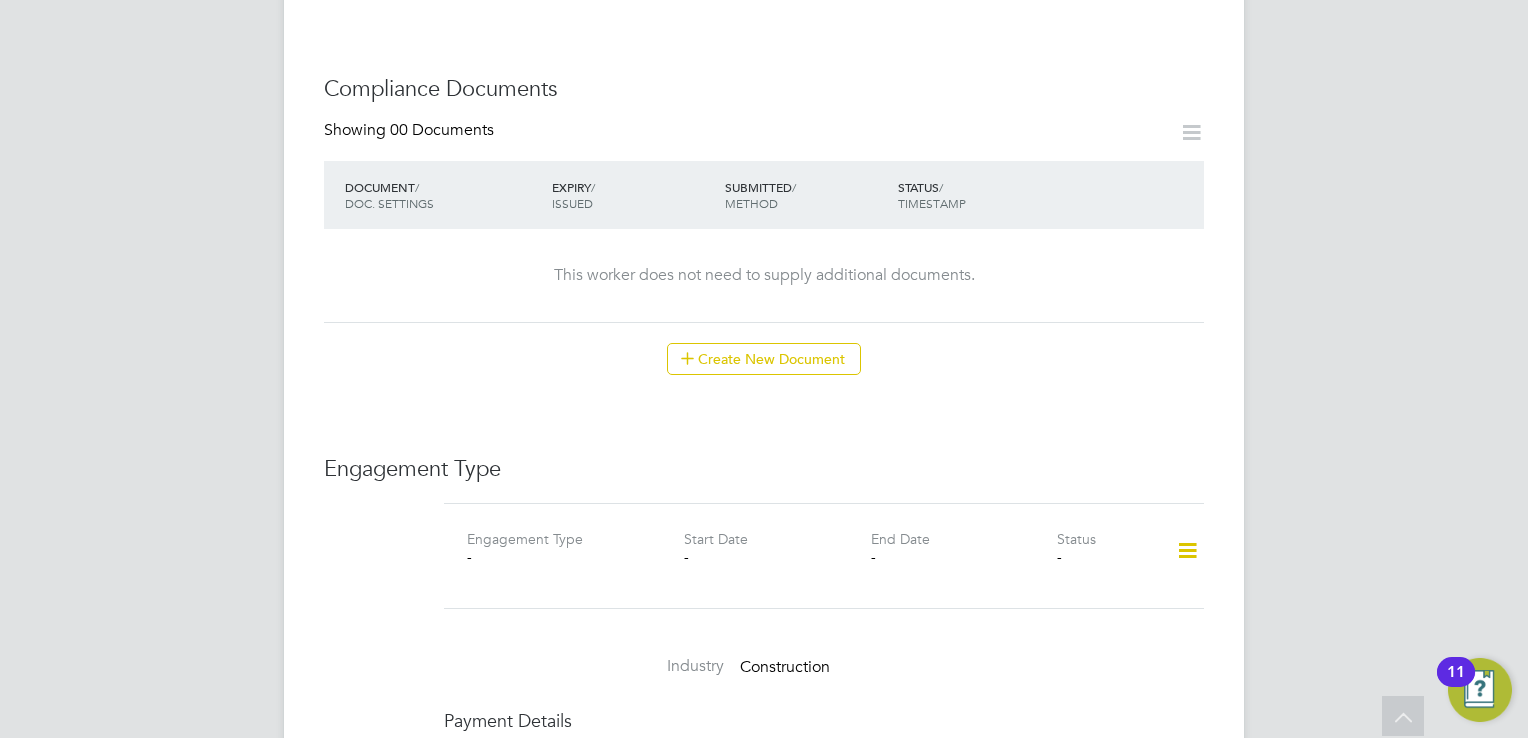 click 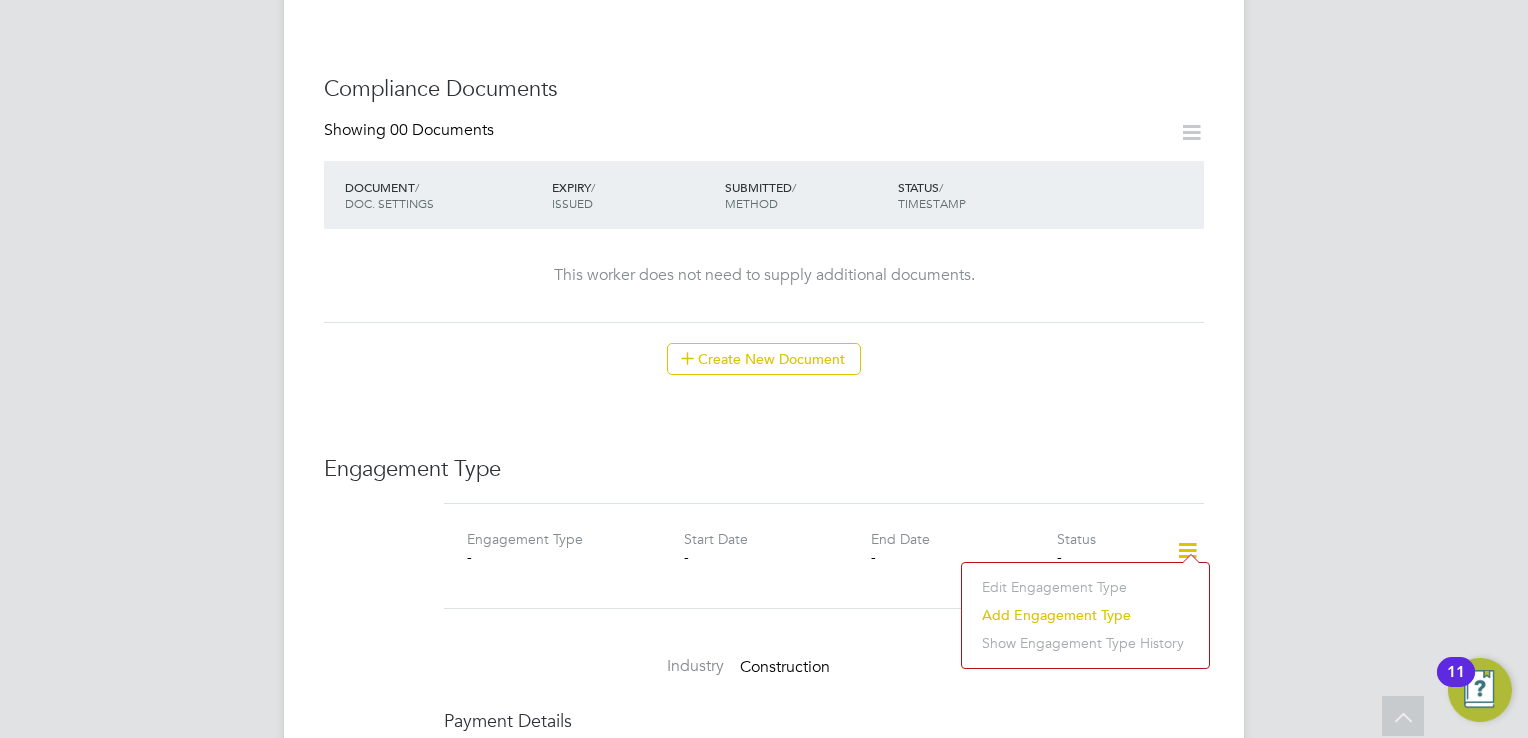 click on "Add Engagement Type" 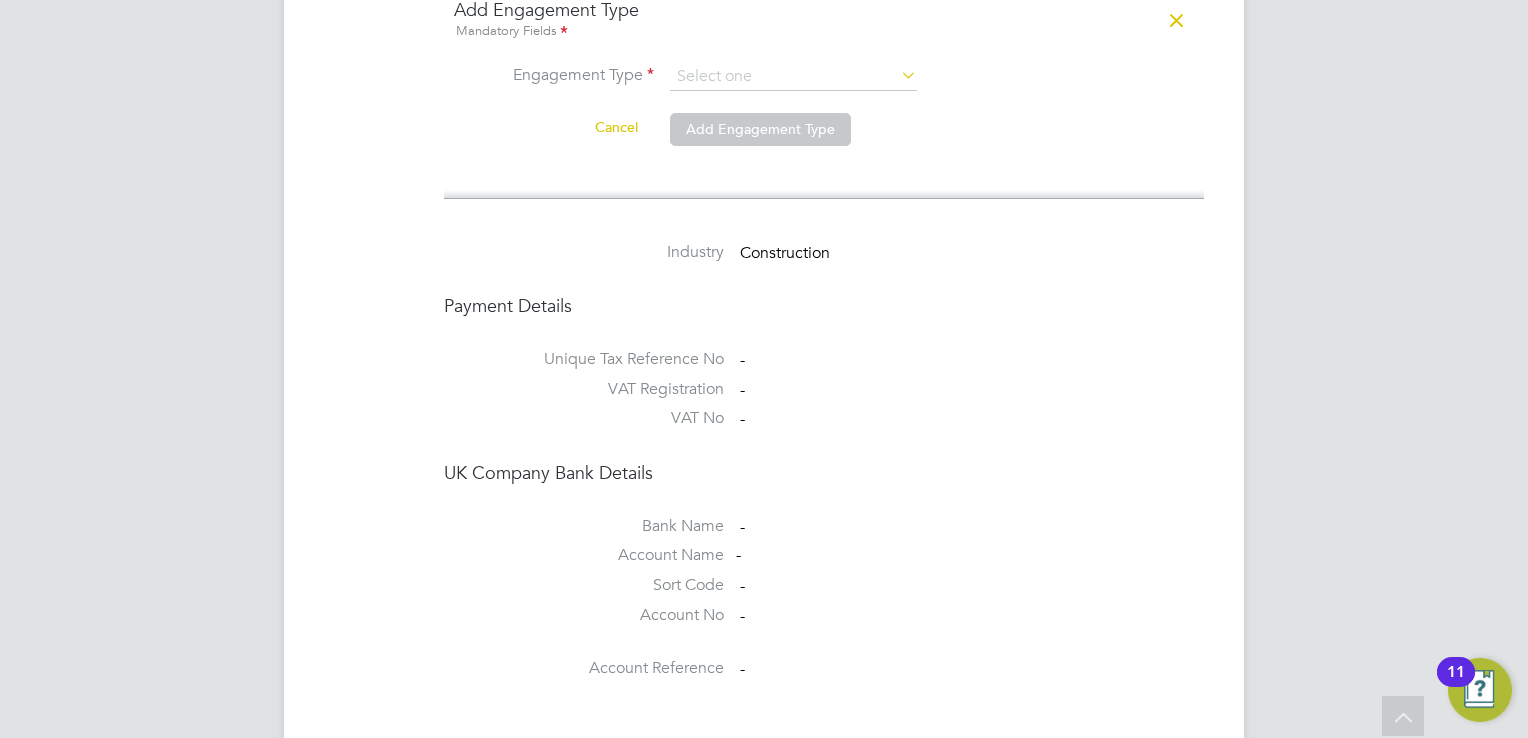 scroll, scrollTop: 1333, scrollLeft: 0, axis: vertical 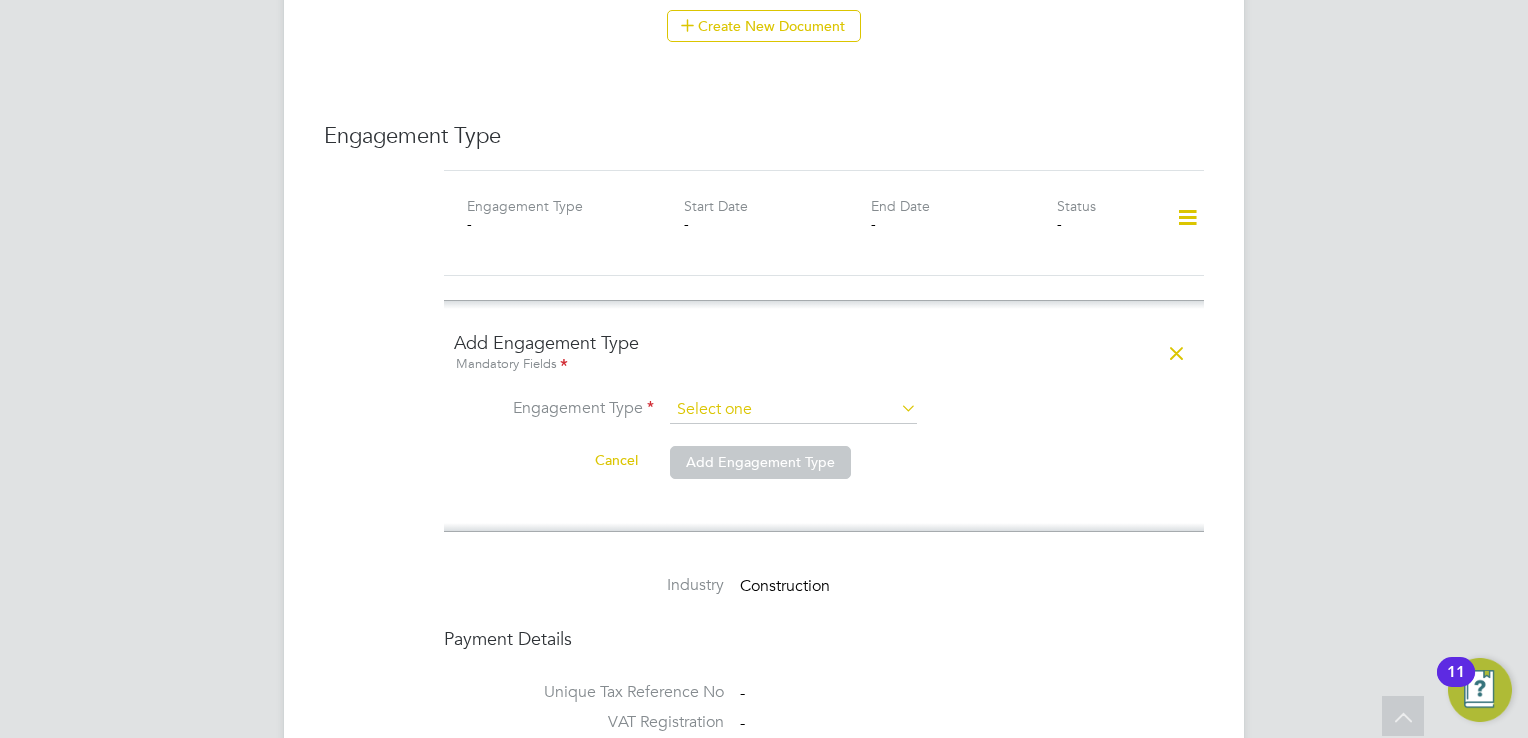 click 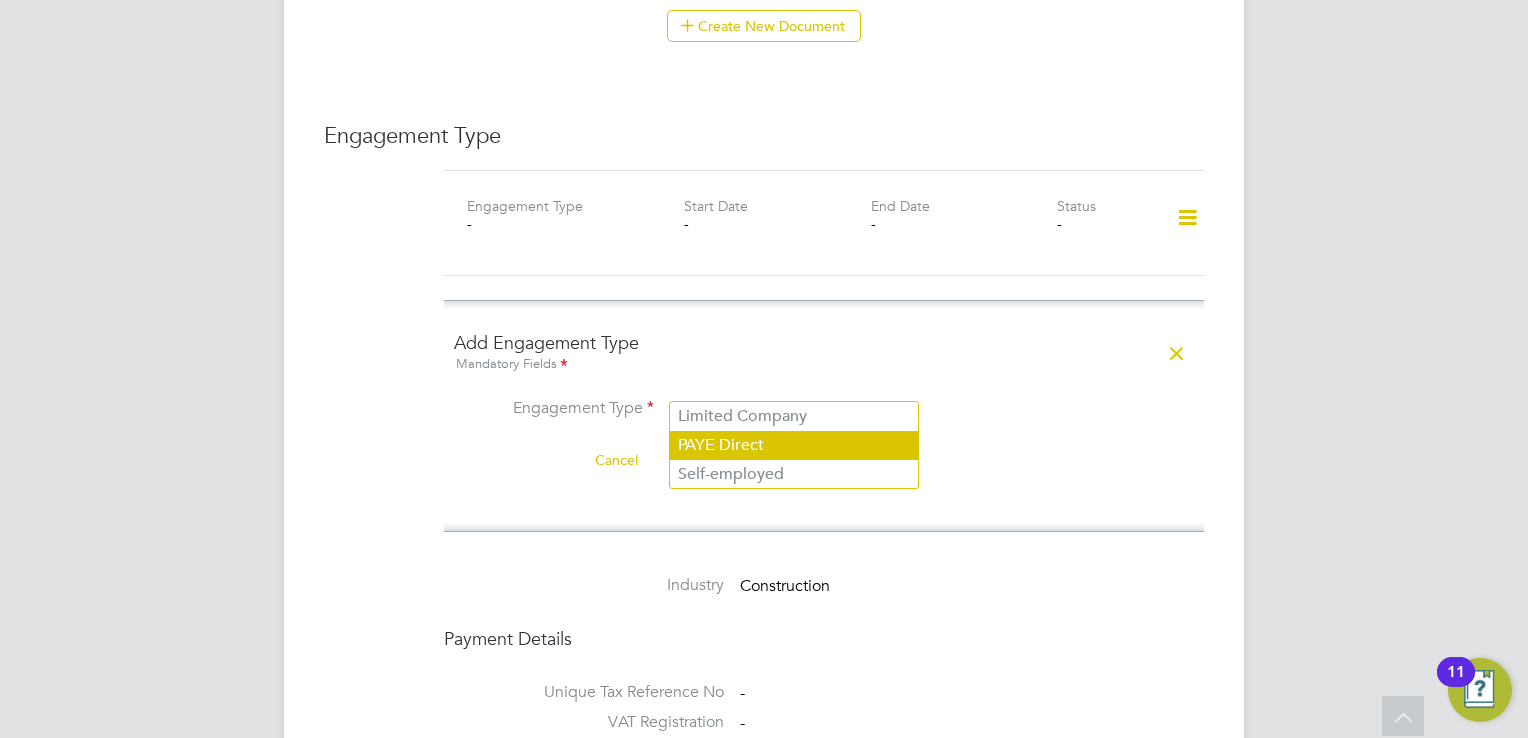 click on "PAYE Direct" 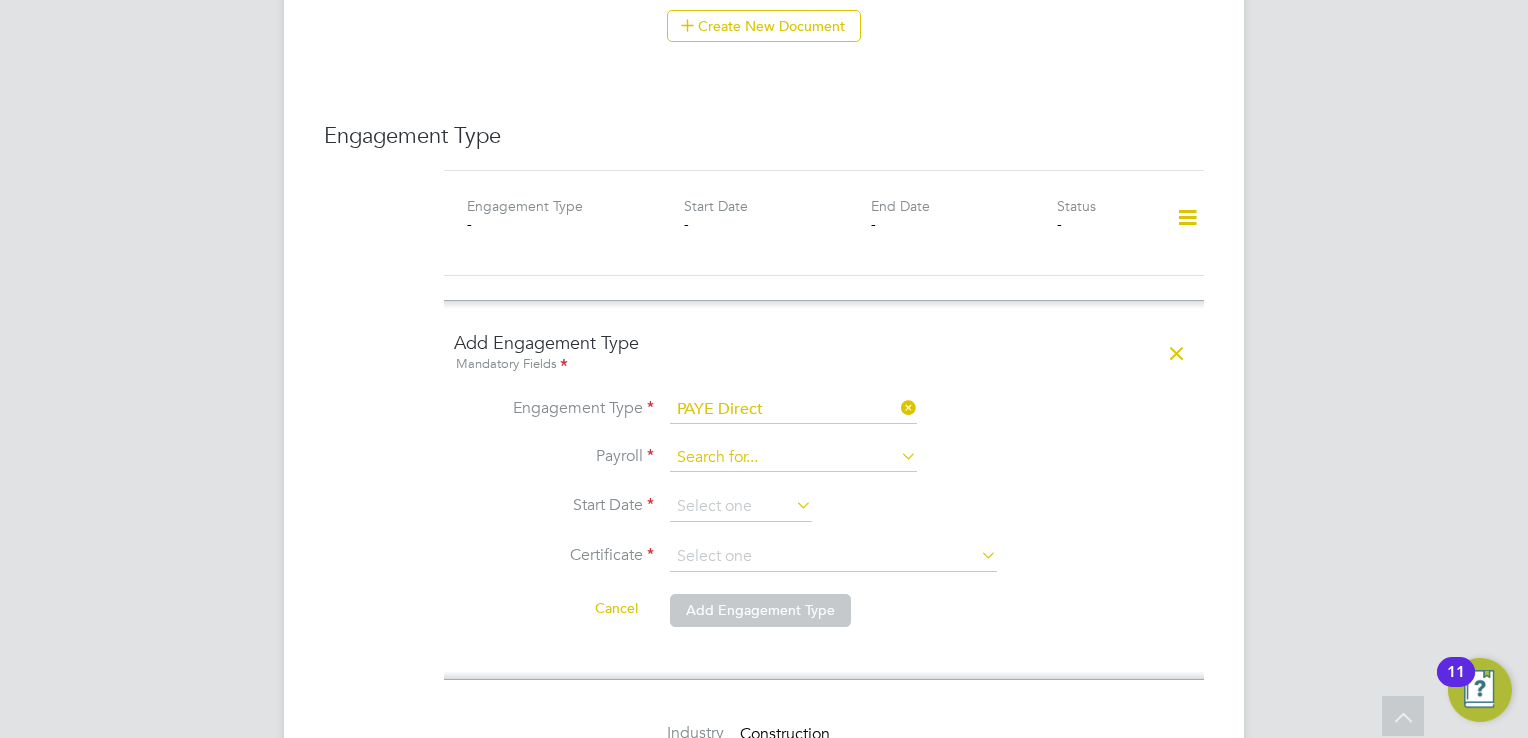 click 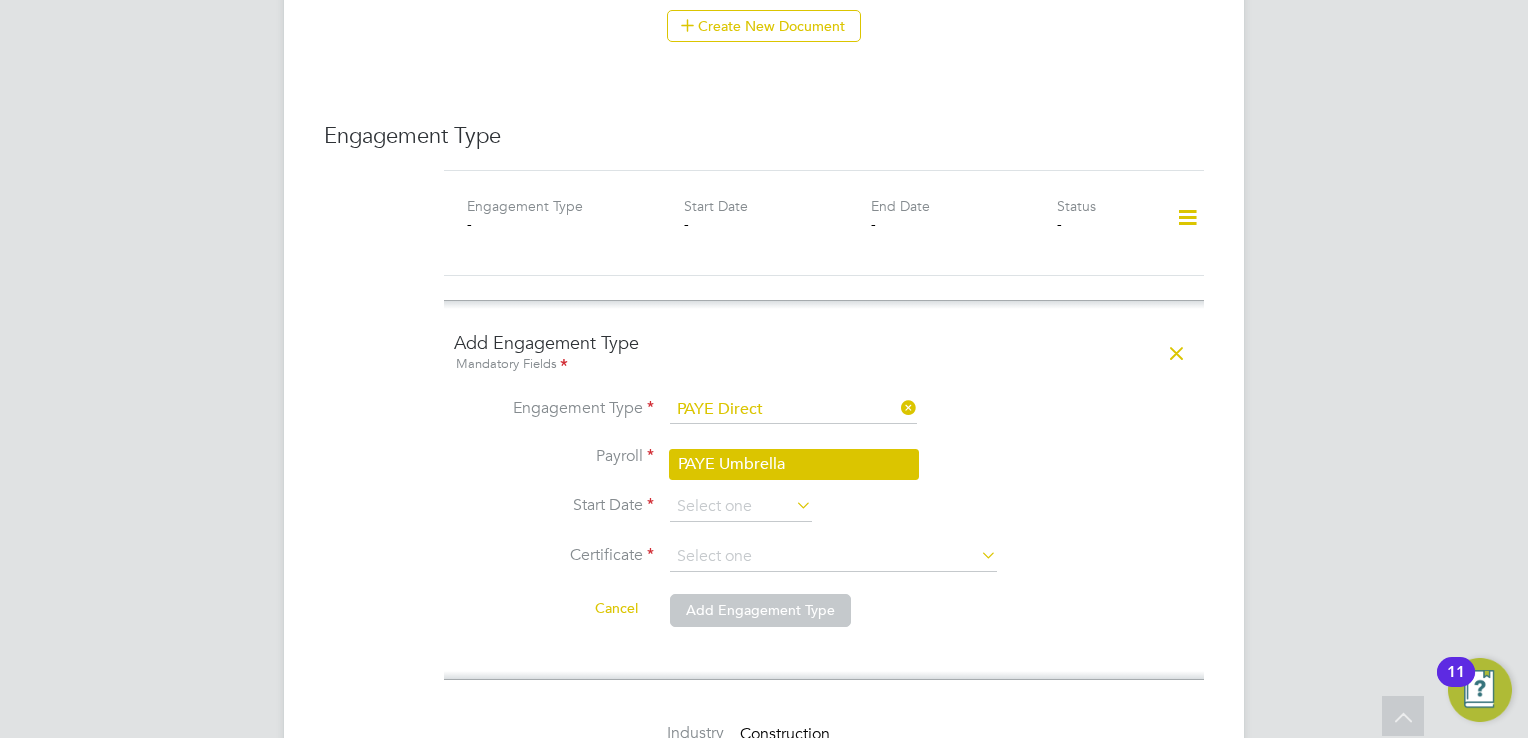 click on "PAYE Umbrella" 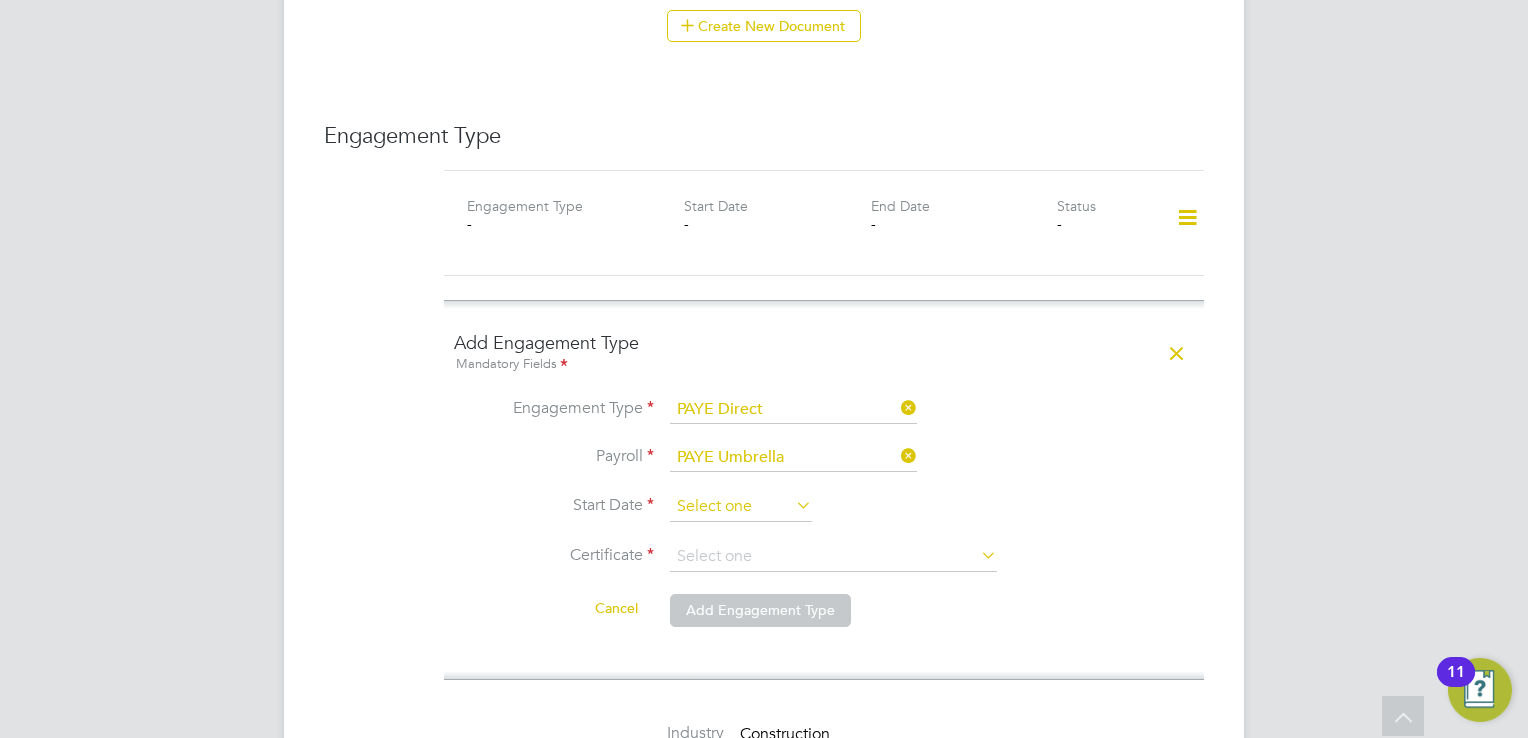 click 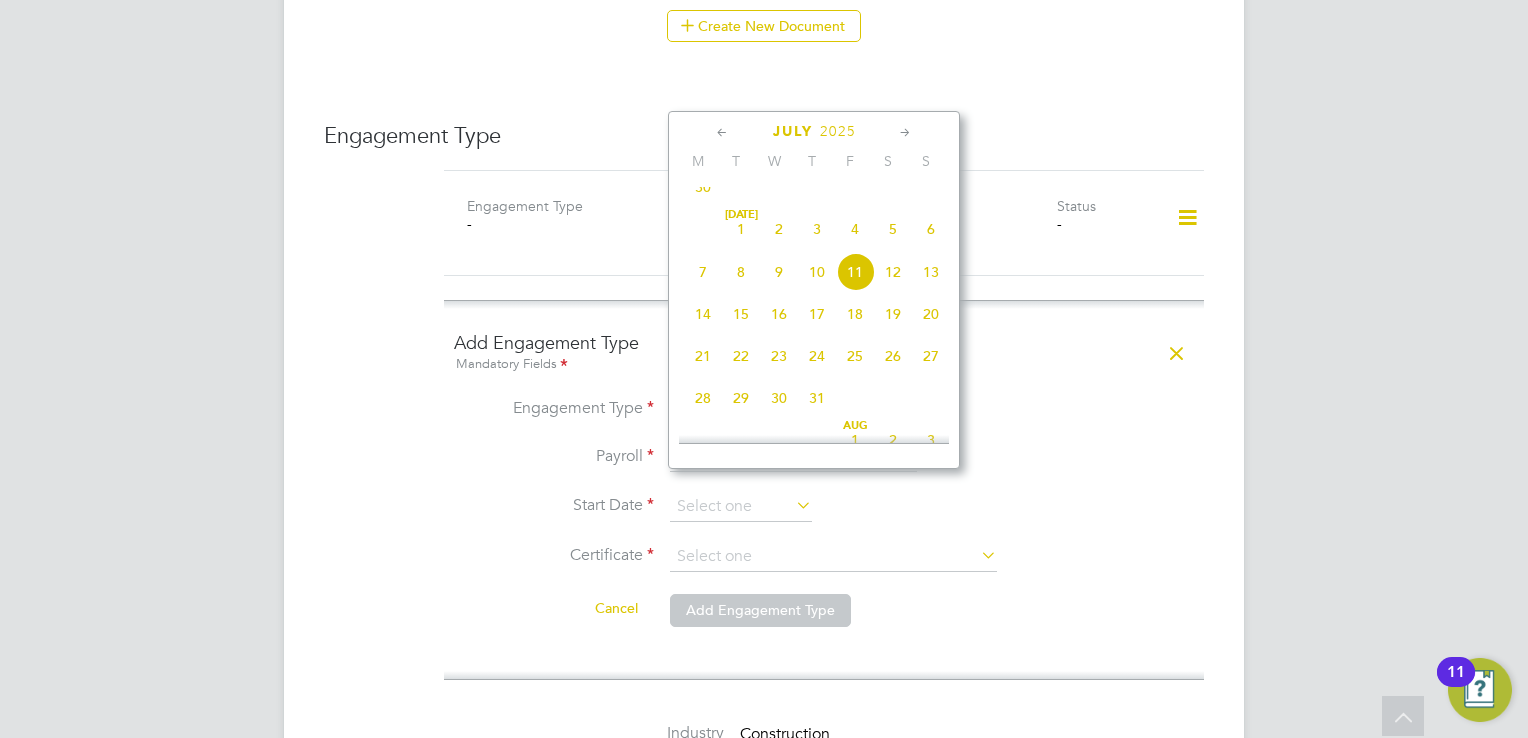 click on "11" 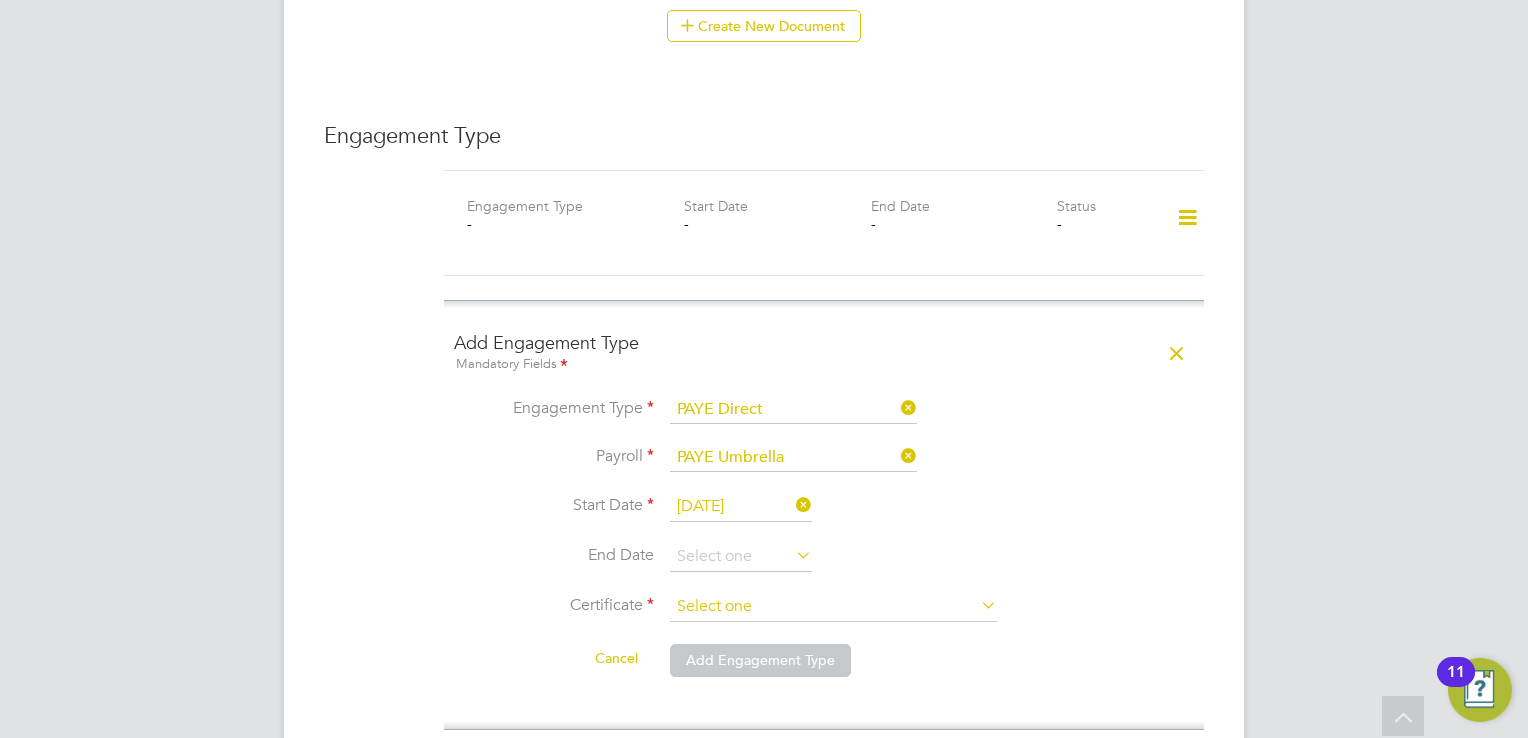 click 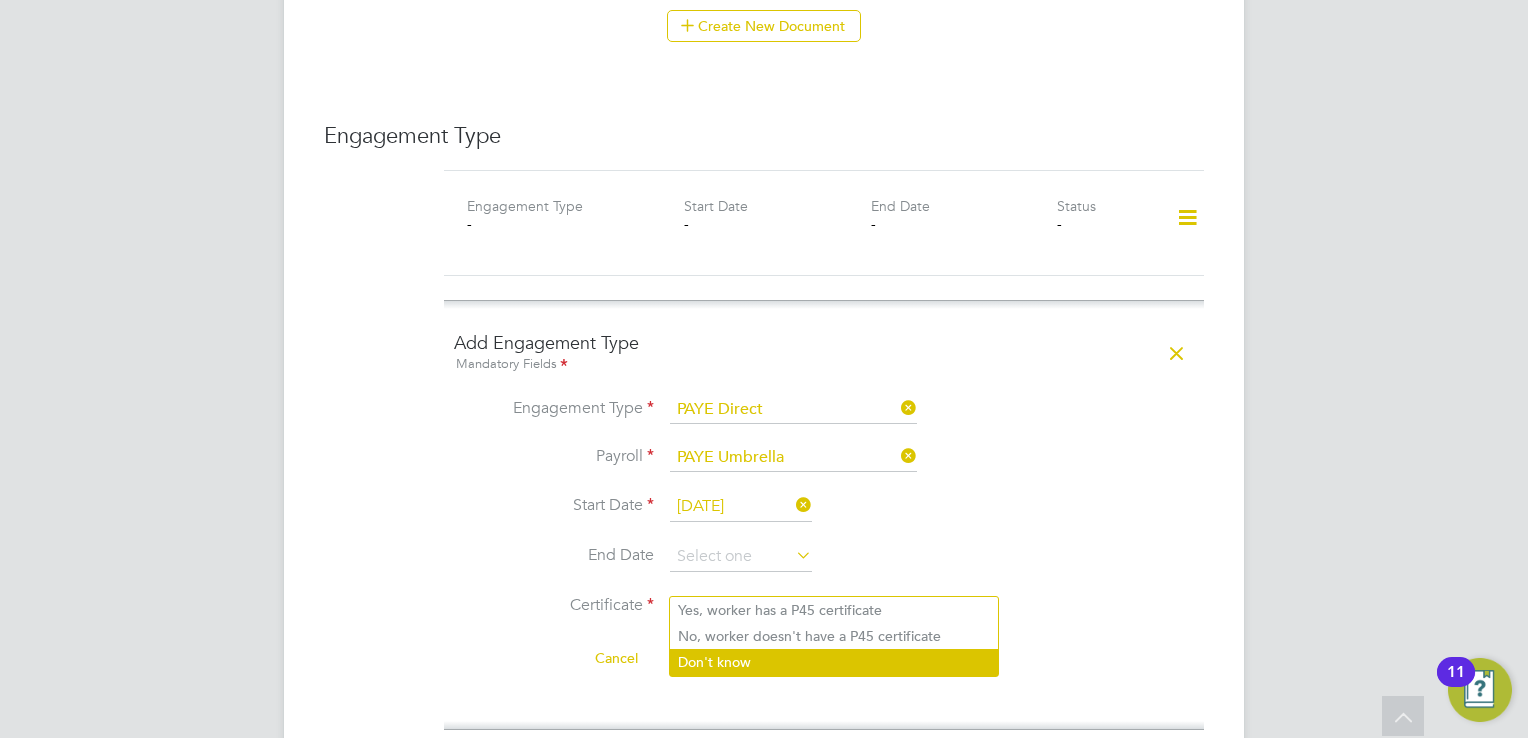 click on "Don't know" 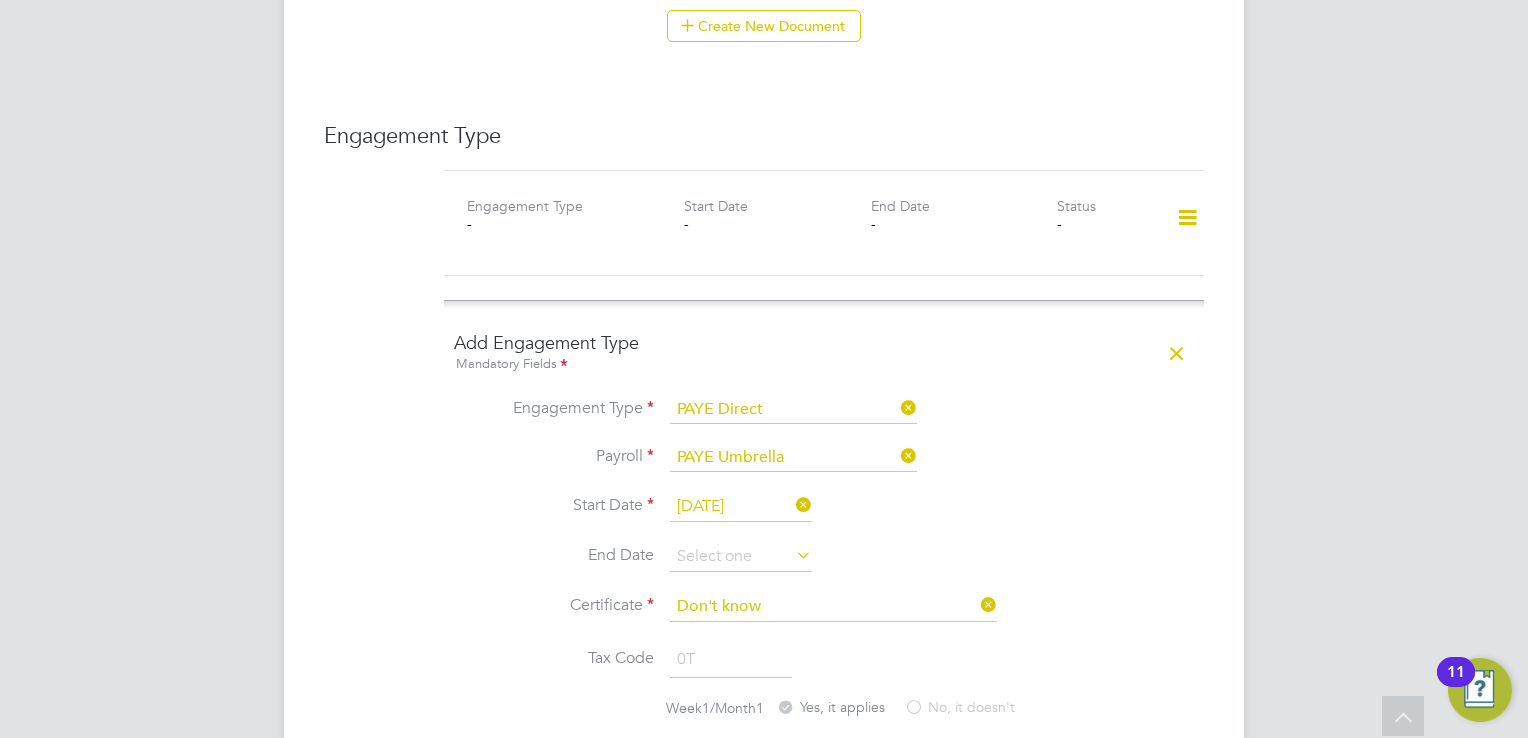 scroll, scrollTop: 1666, scrollLeft: 0, axis: vertical 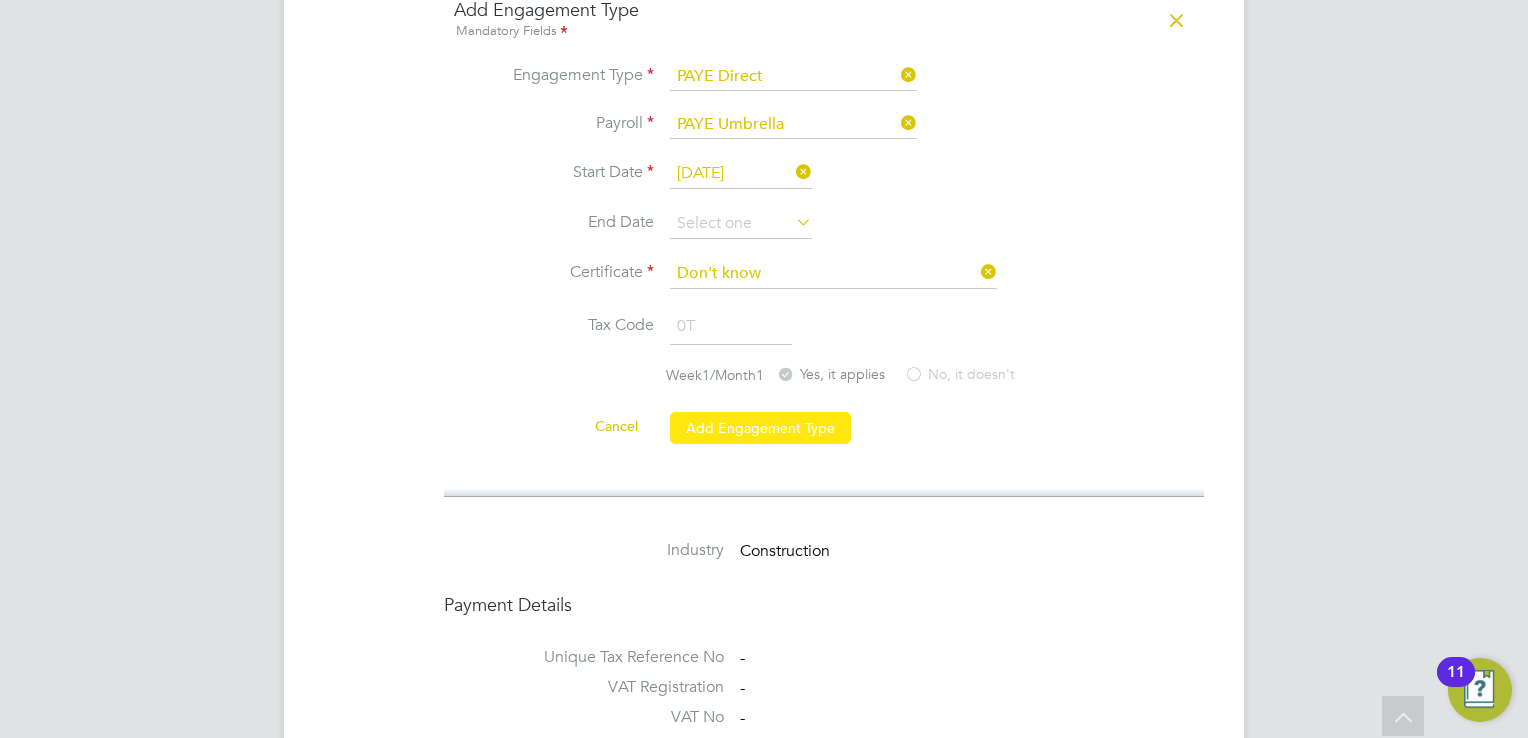 click on "Add Engagement Type" 